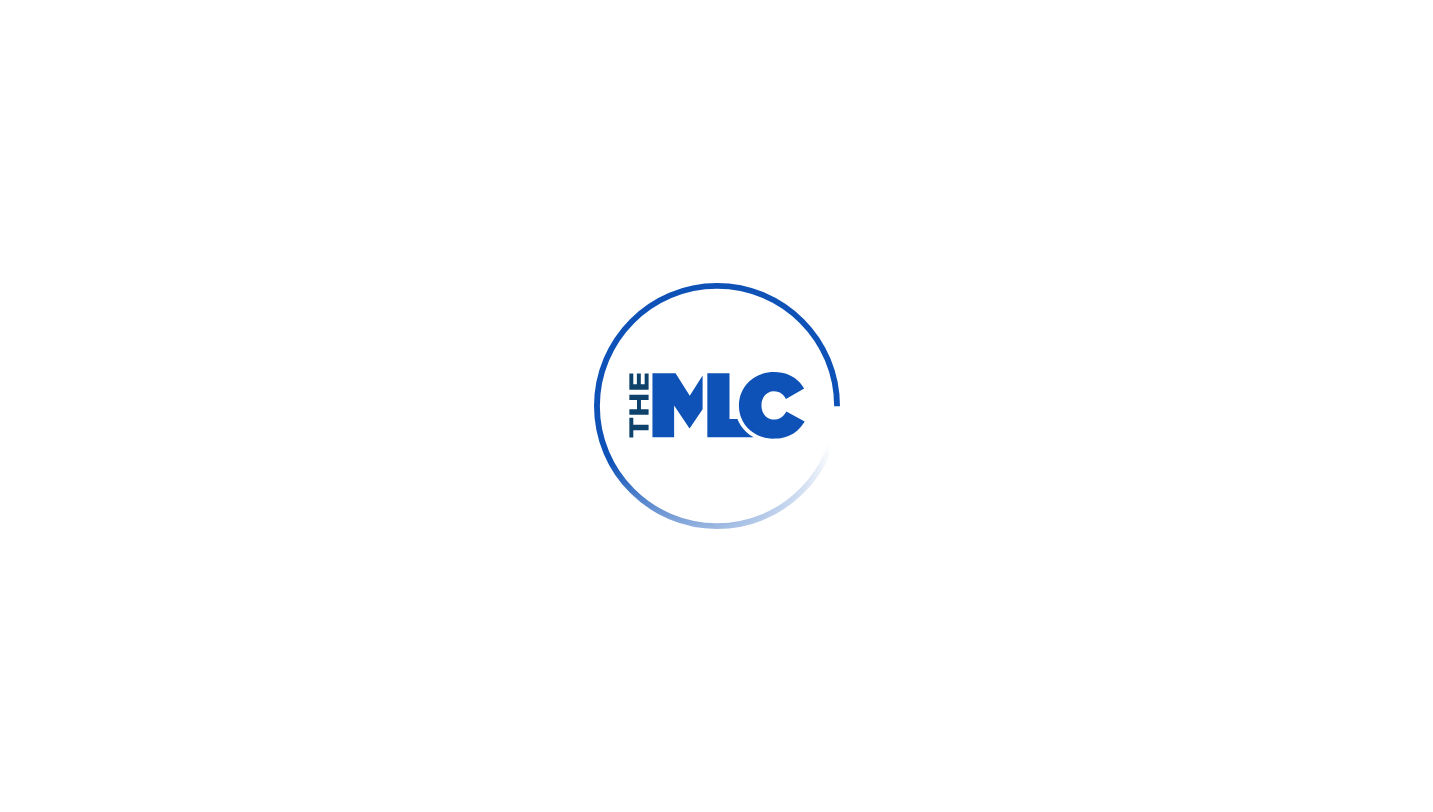 scroll, scrollTop: 0, scrollLeft: 0, axis: both 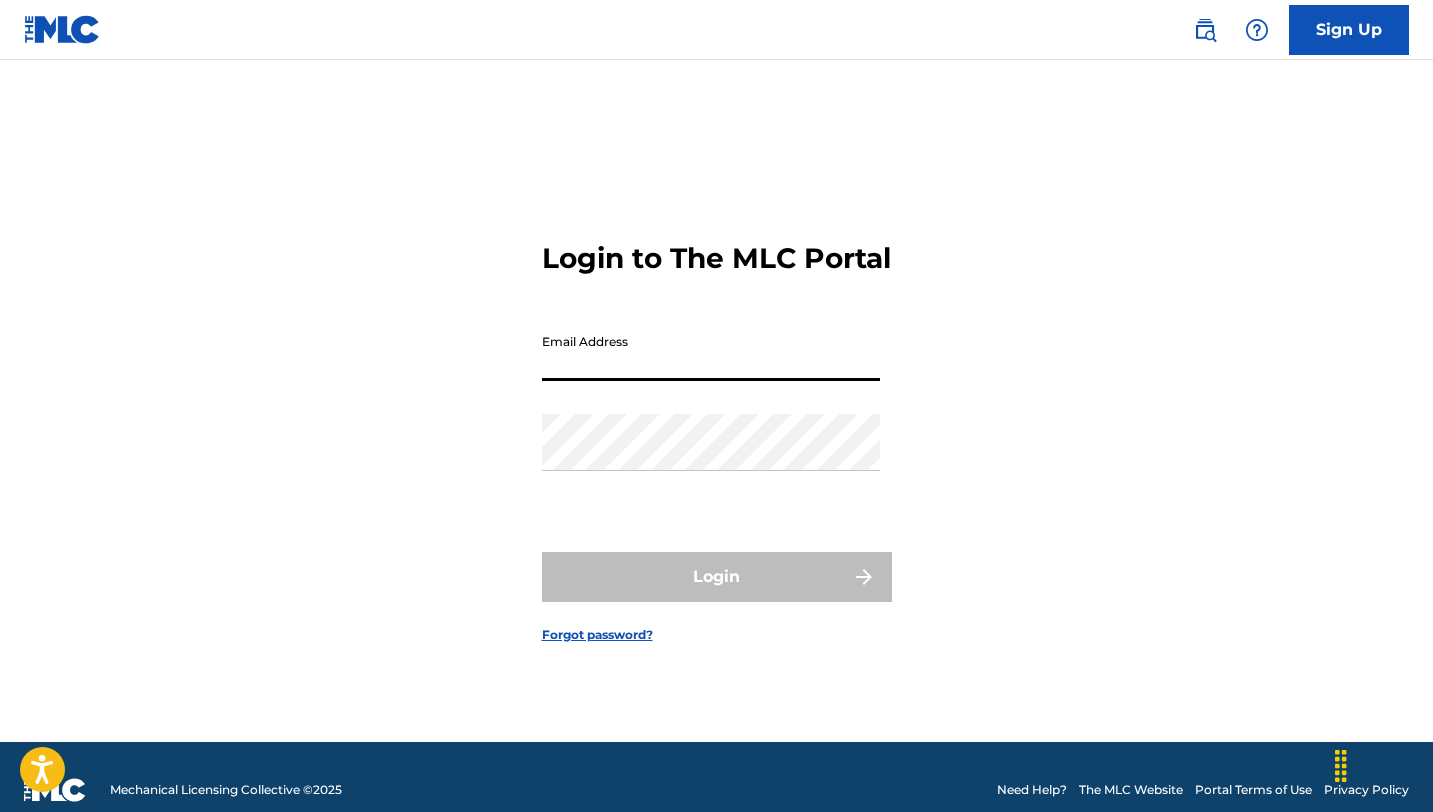 click on "Email Address" at bounding box center [711, 352] 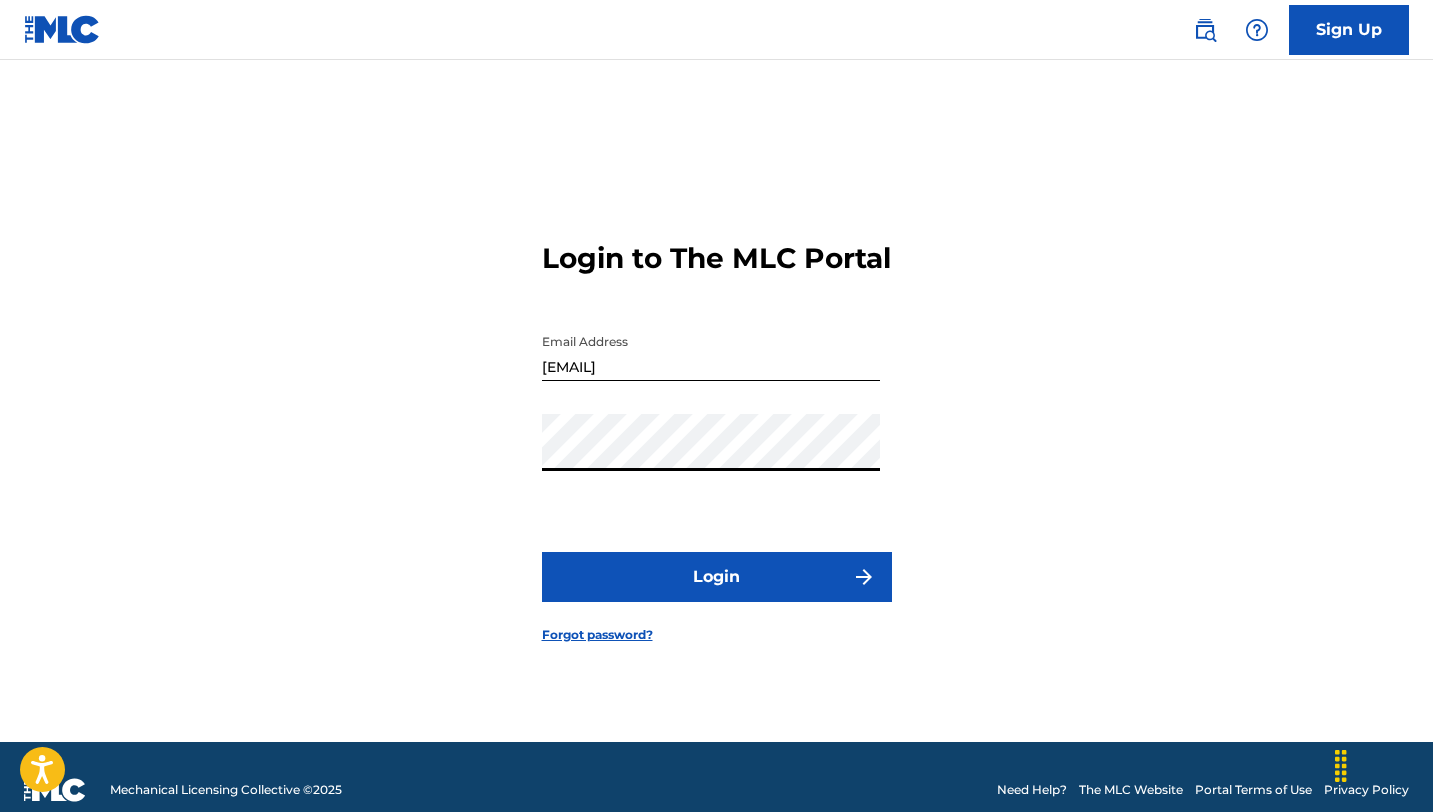 click on "Login" at bounding box center [717, 577] 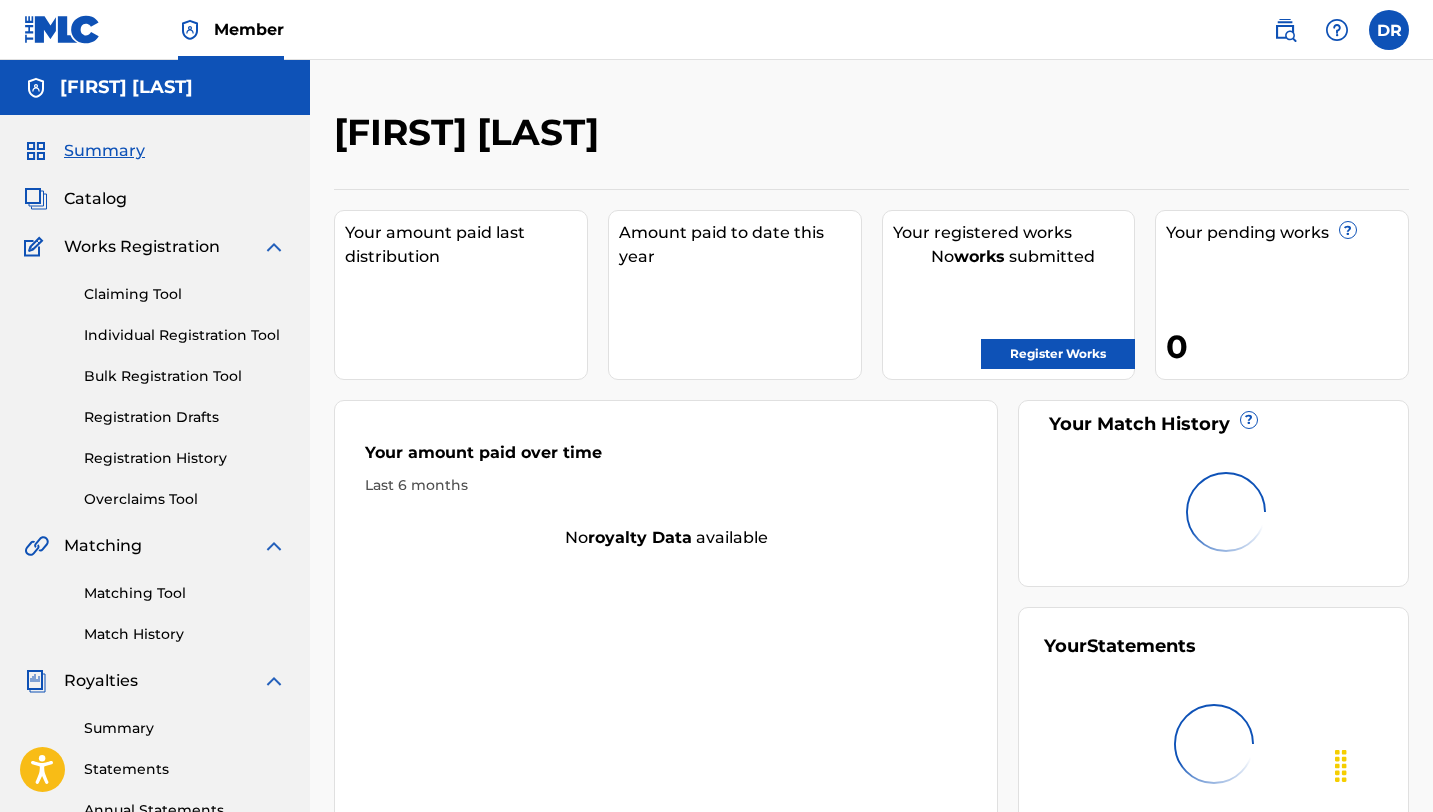 scroll, scrollTop: 0, scrollLeft: 0, axis: both 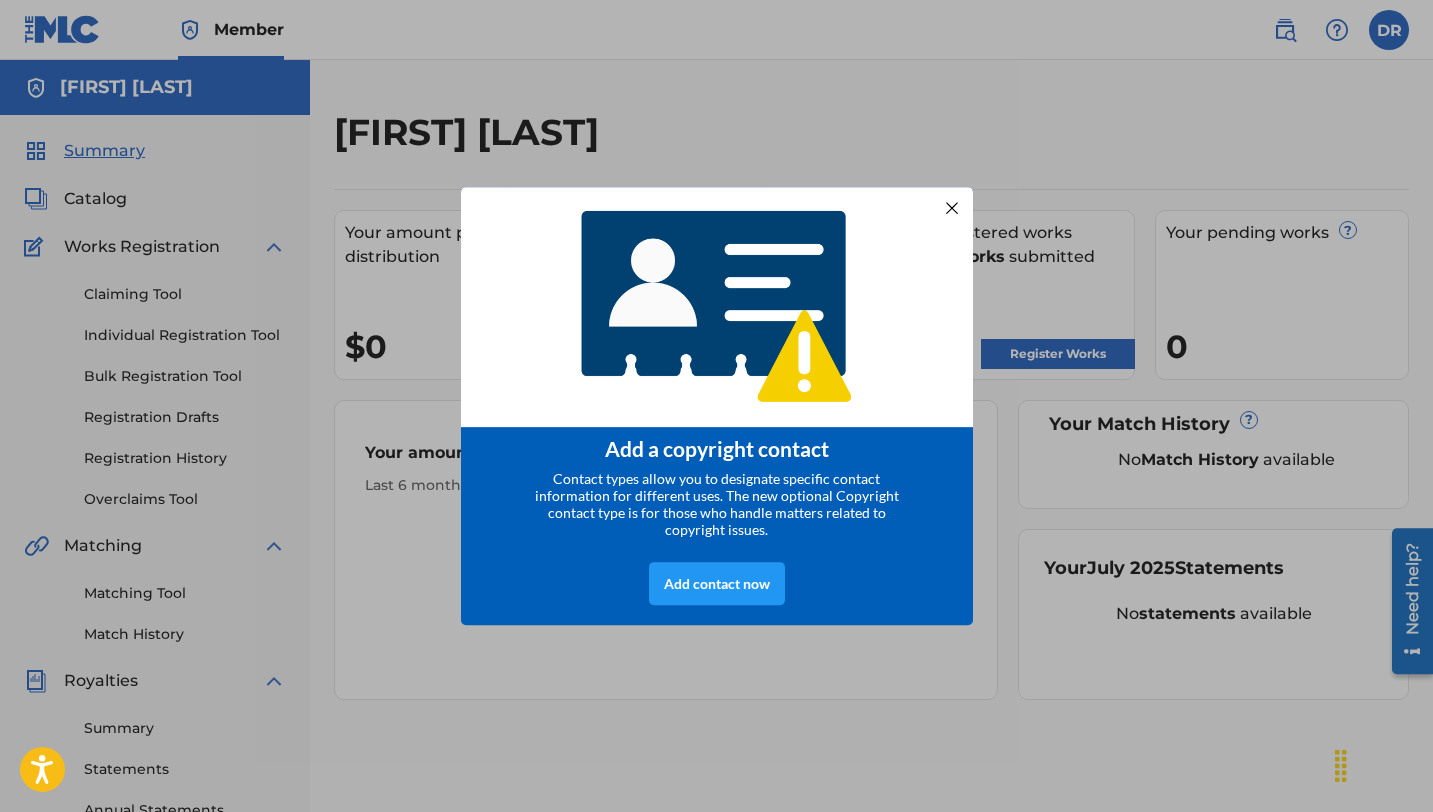 click at bounding box center (951, 208) 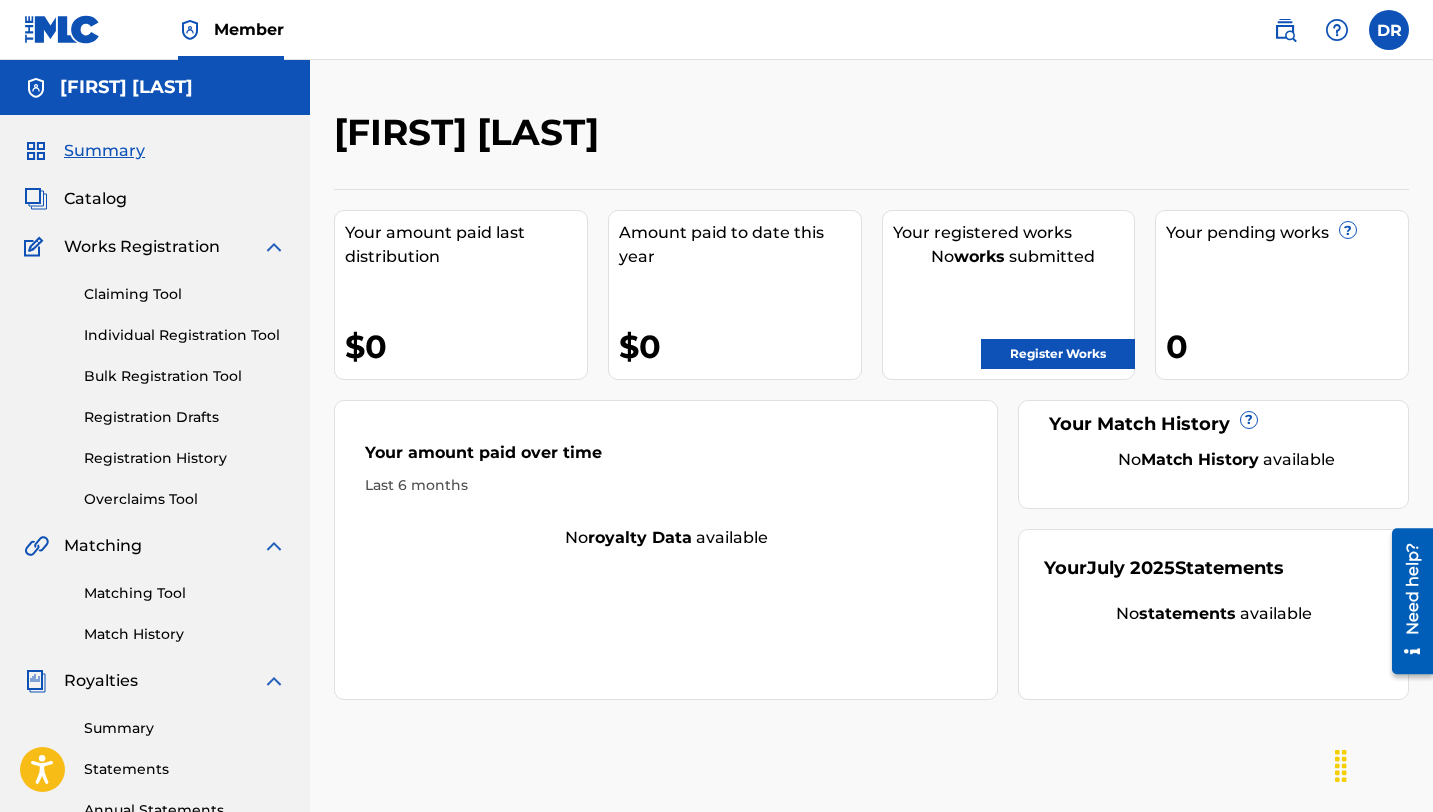 click on "Catalog" at bounding box center (95, 199) 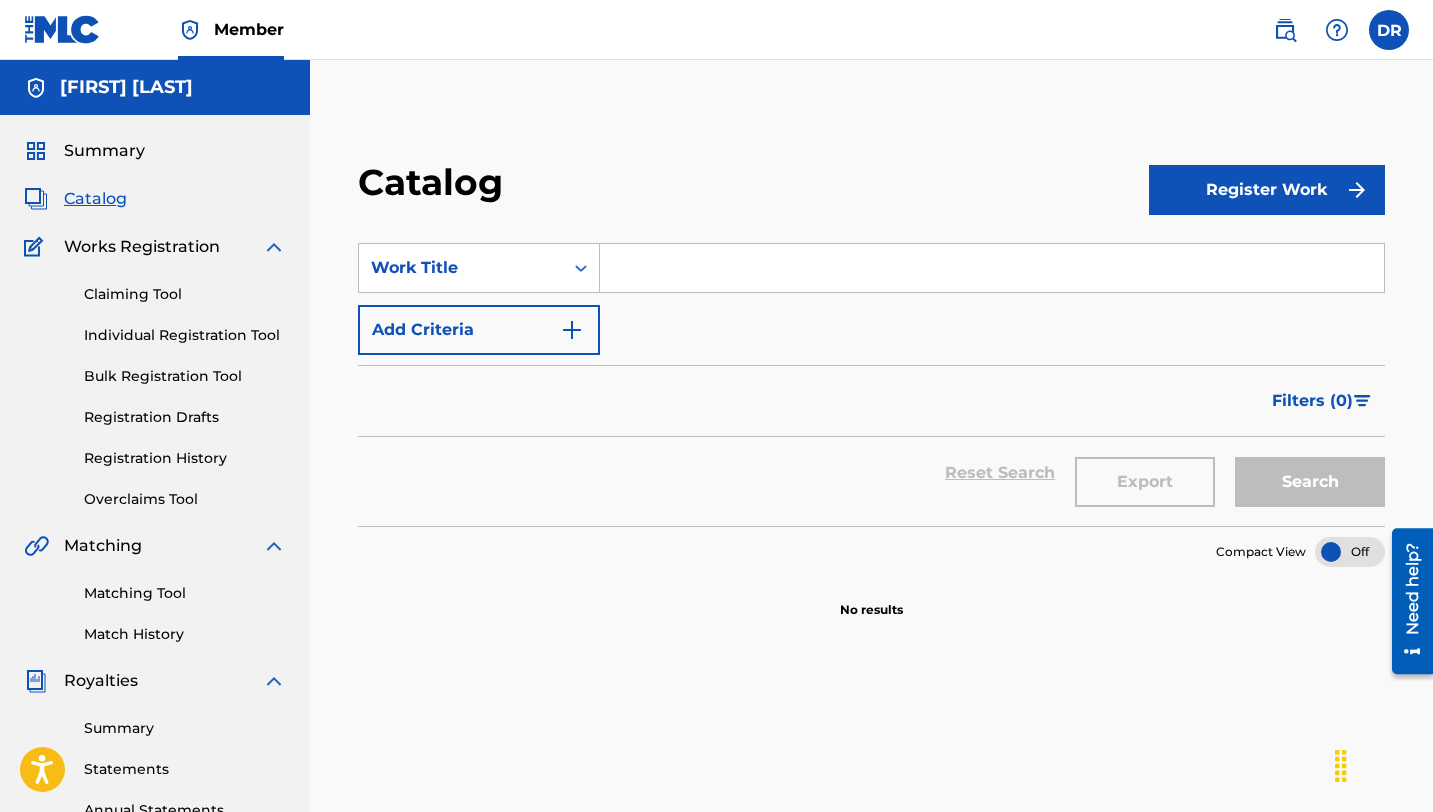 click on "Registration History" at bounding box center (185, 458) 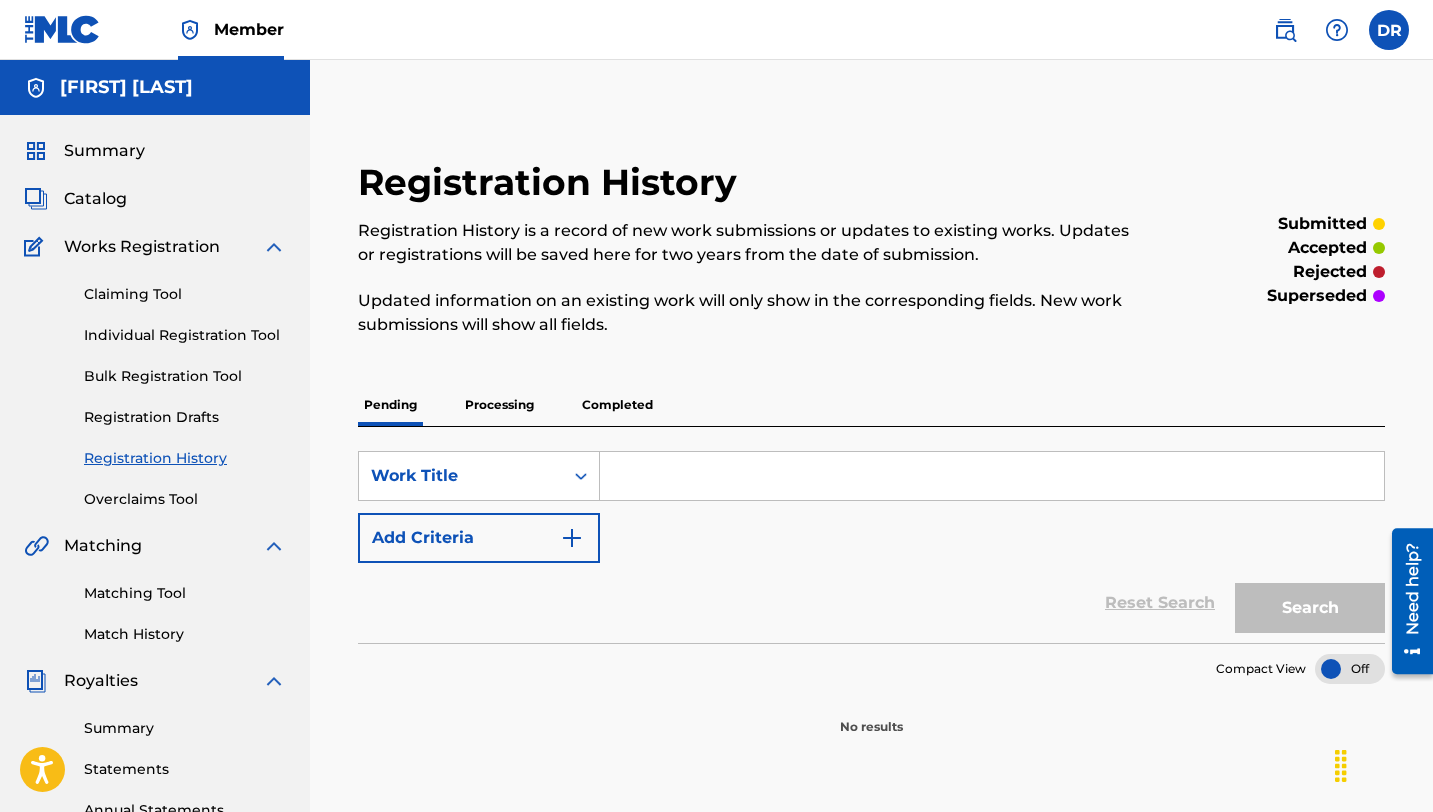 click on "Match History" at bounding box center [185, 634] 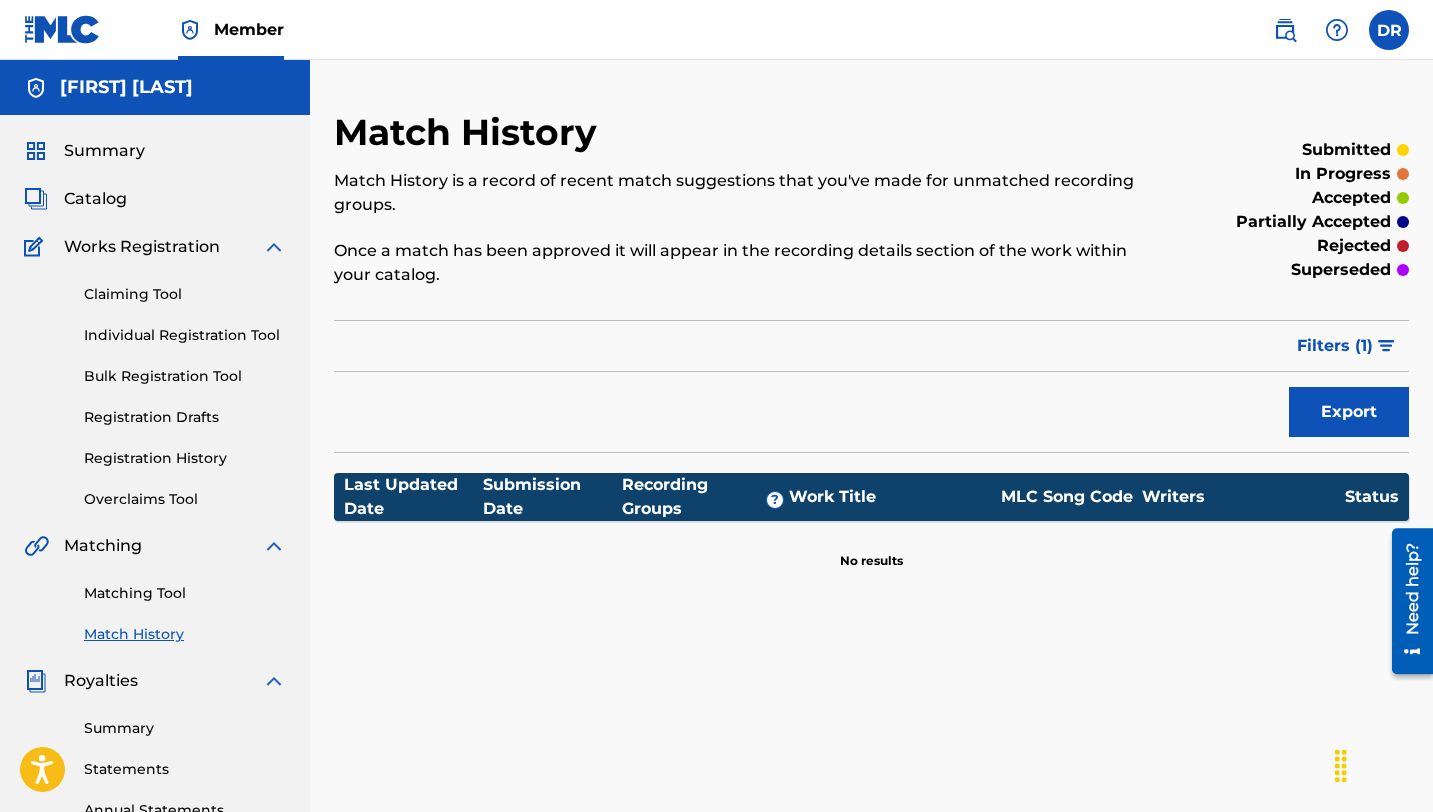 click on "Summary" at bounding box center (104, 151) 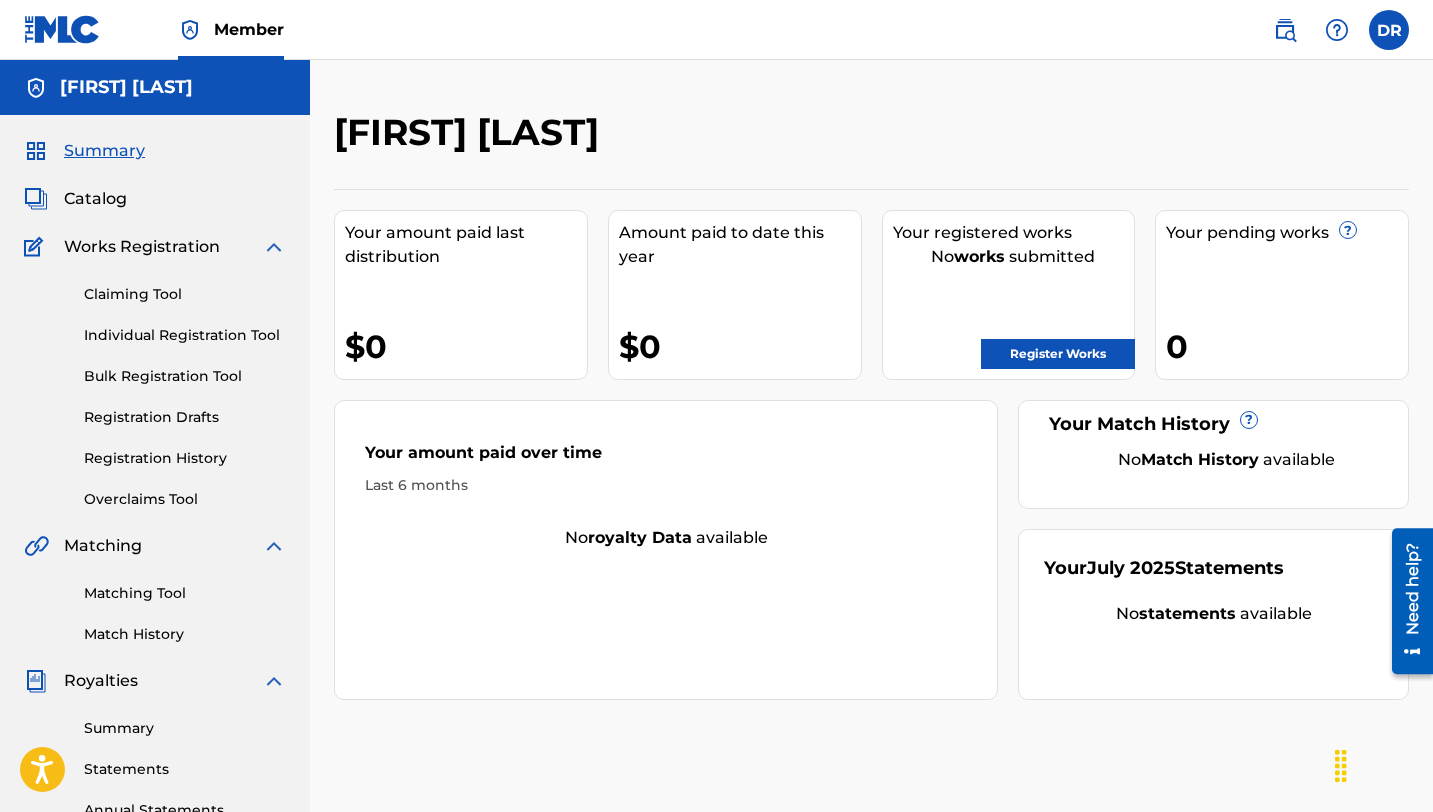 click on "[FIRST] [LAST] Your amount paid last distribution   $0 Amount paid to date this year   $0 Your registered works   No  works   submitted Register Works Your pending works   ? 0 Your Match History ? No  Match History   available Your amount paid over time Last 6 months No  royalty data   available Your  July [YEAR]  Statements No  statements   available" at bounding box center [871, 627] 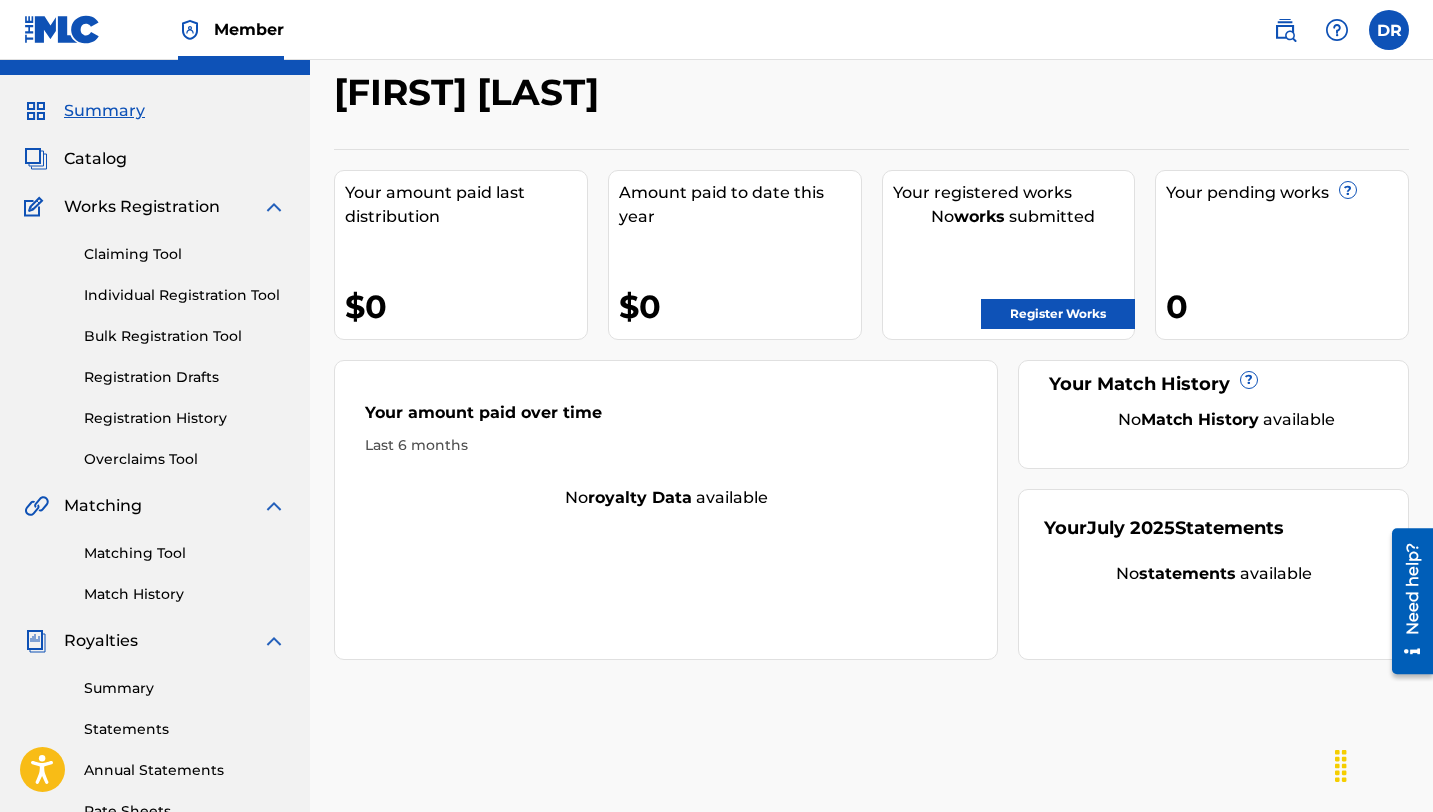 scroll, scrollTop: 0, scrollLeft: 0, axis: both 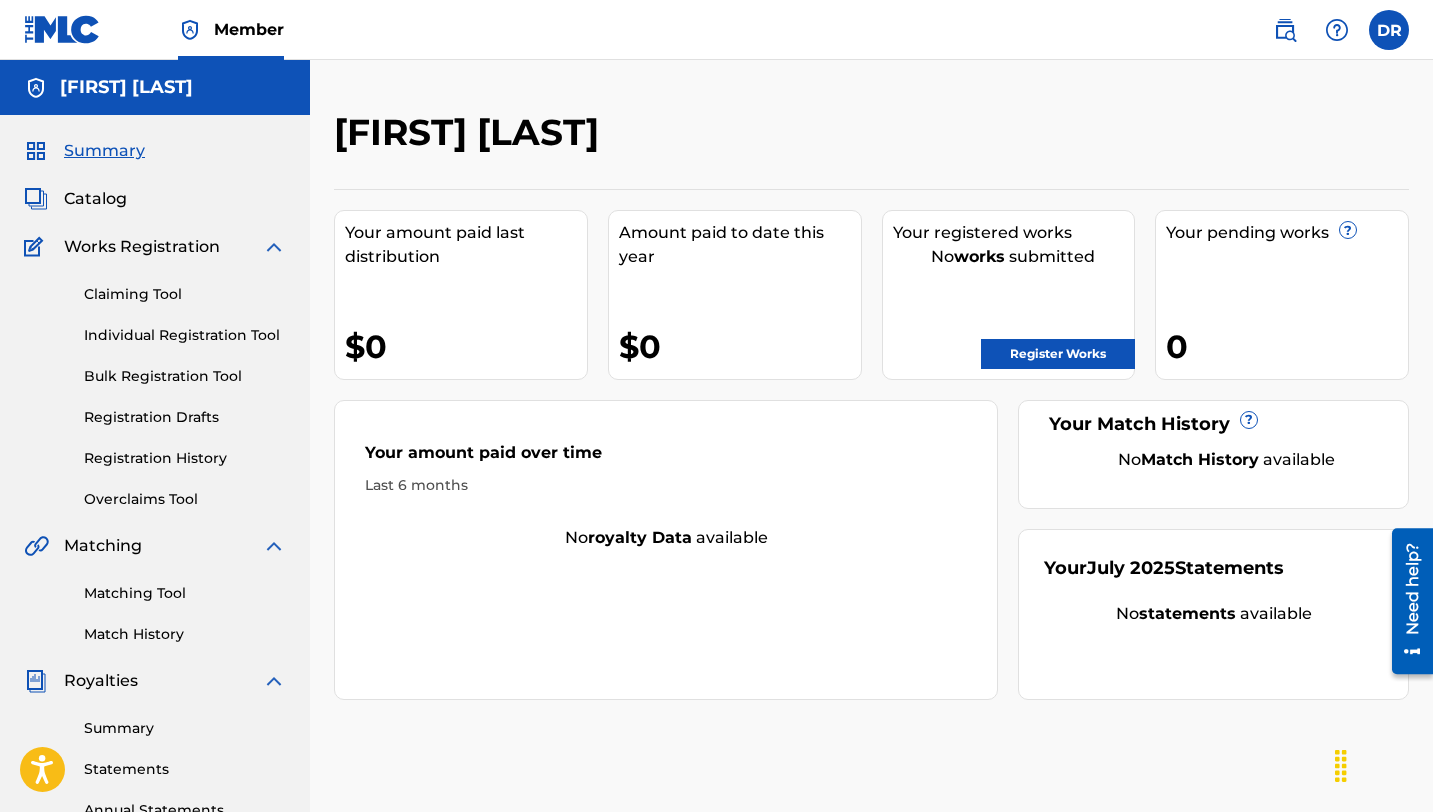 click on "Catalog" at bounding box center [95, 199] 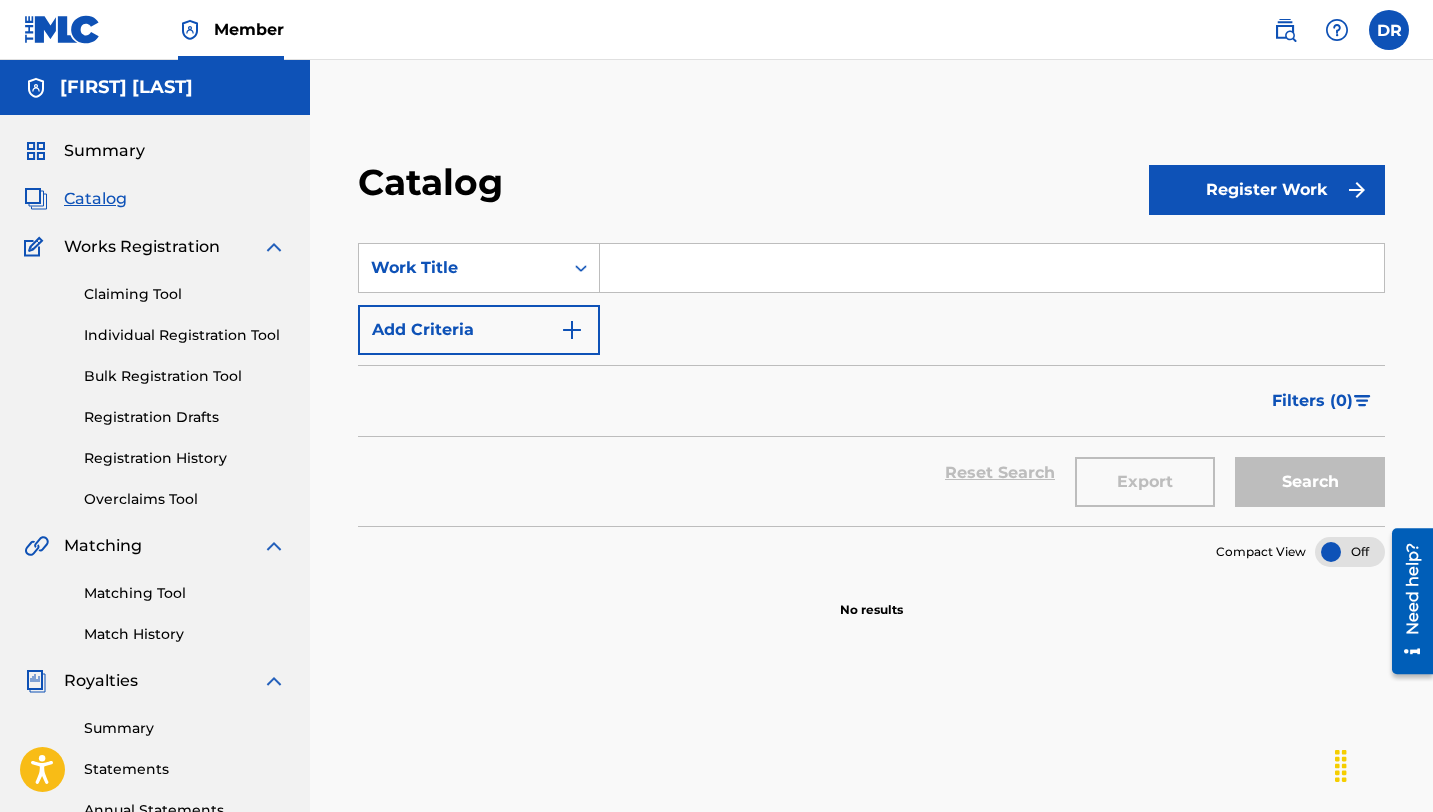 click on "Register Work" at bounding box center [1267, 190] 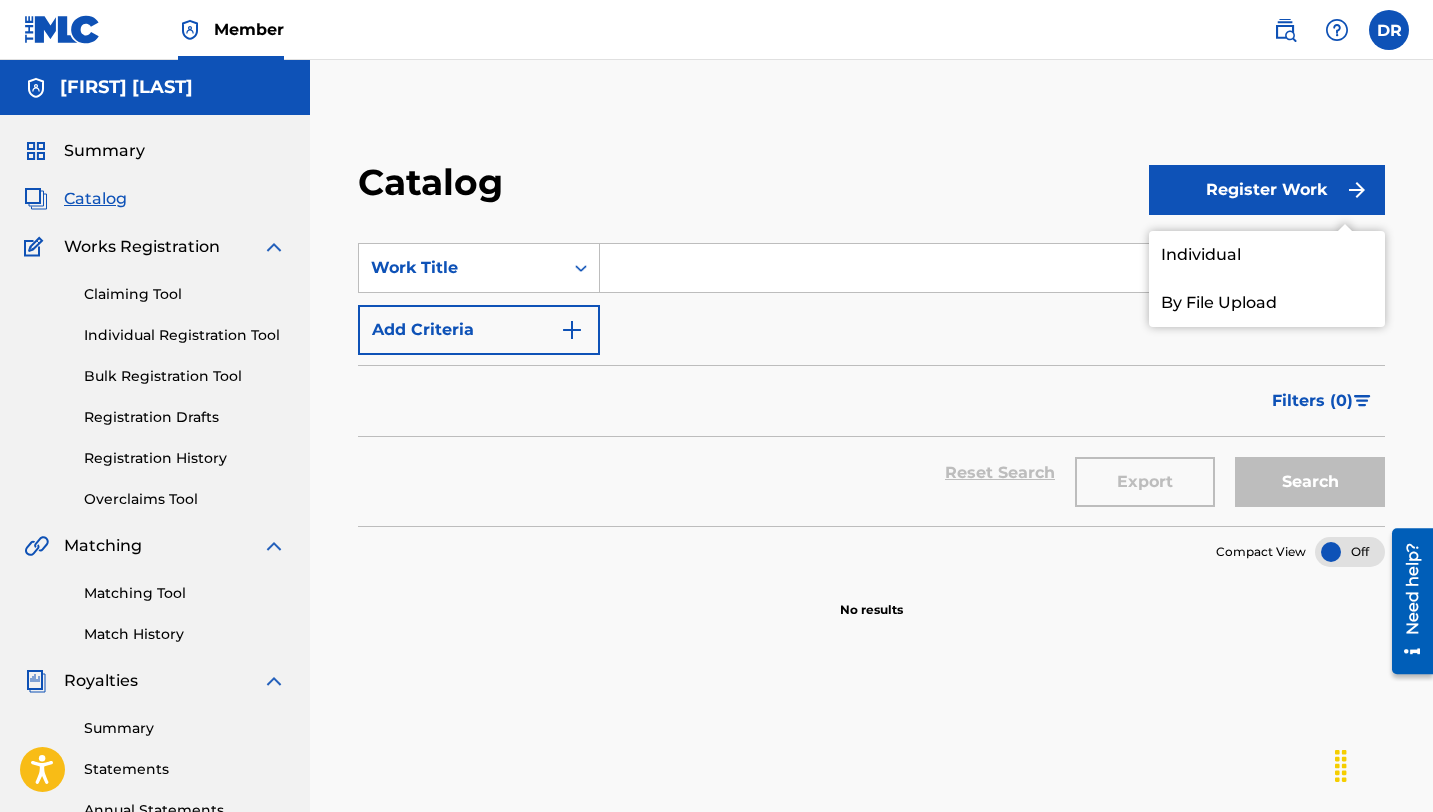 click on "Catalog Register Work Individual By File Upload SearchWithCriteria6f8ddc82-5e0b-4068-9a80-c59ac087f930 Work Title Add Criteria Filter Hold Filters Overclaim   Dispute   Remove Filters Apply Filters Filters ( 0 ) Reset Search Export Search Compact View No results" at bounding box center [871, 627] 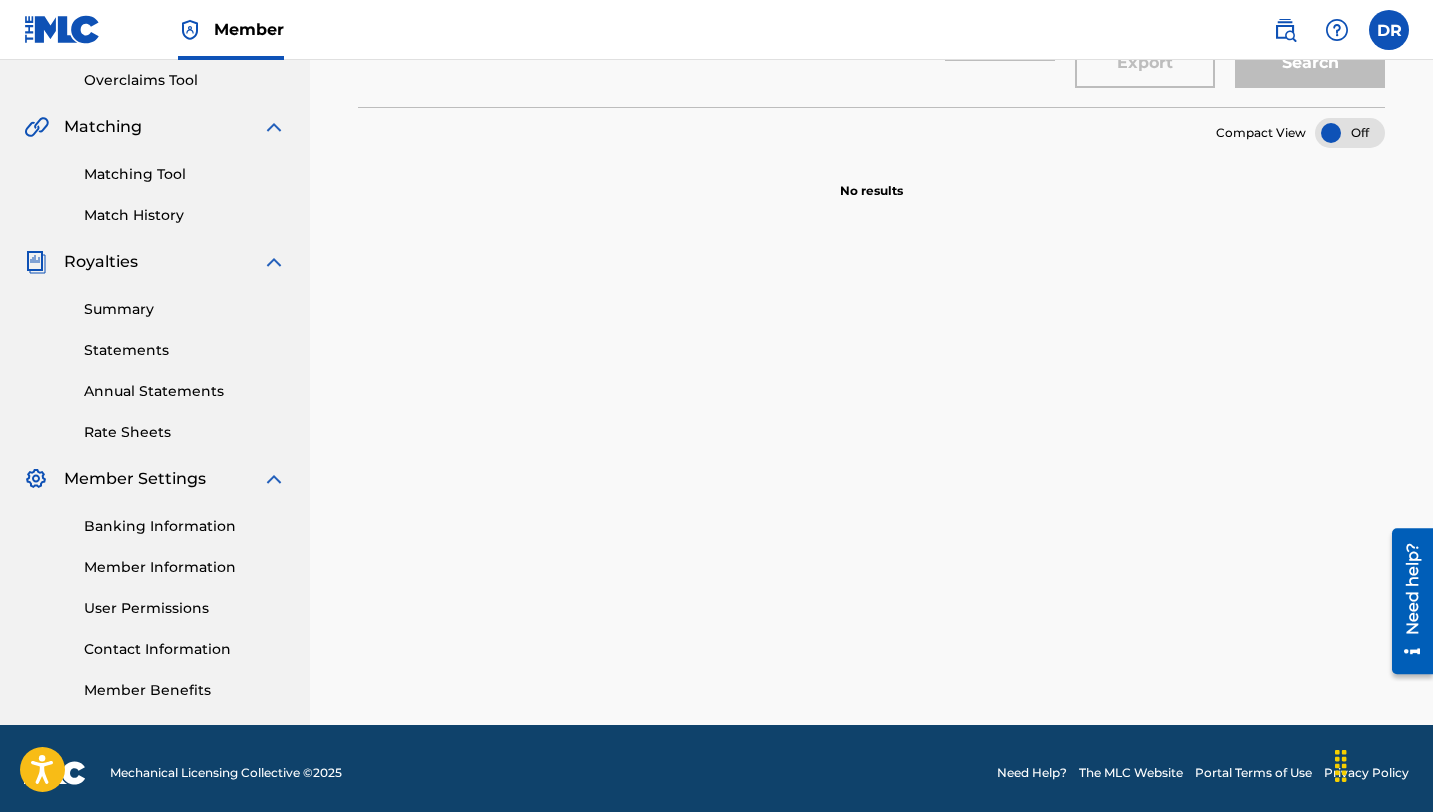 scroll, scrollTop: 428, scrollLeft: 0, axis: vertical 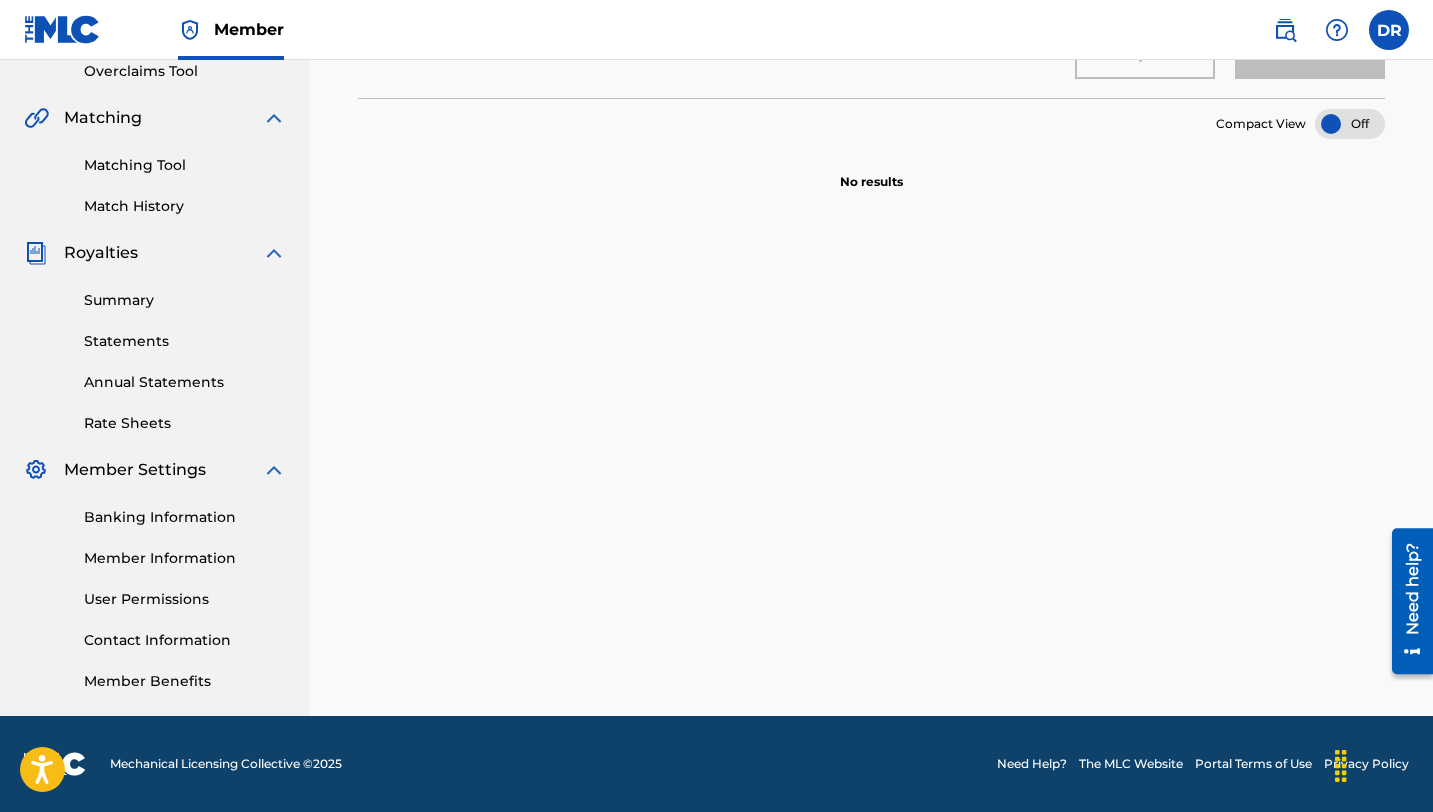 click on "Member Information" at bounding box center (185, 558) 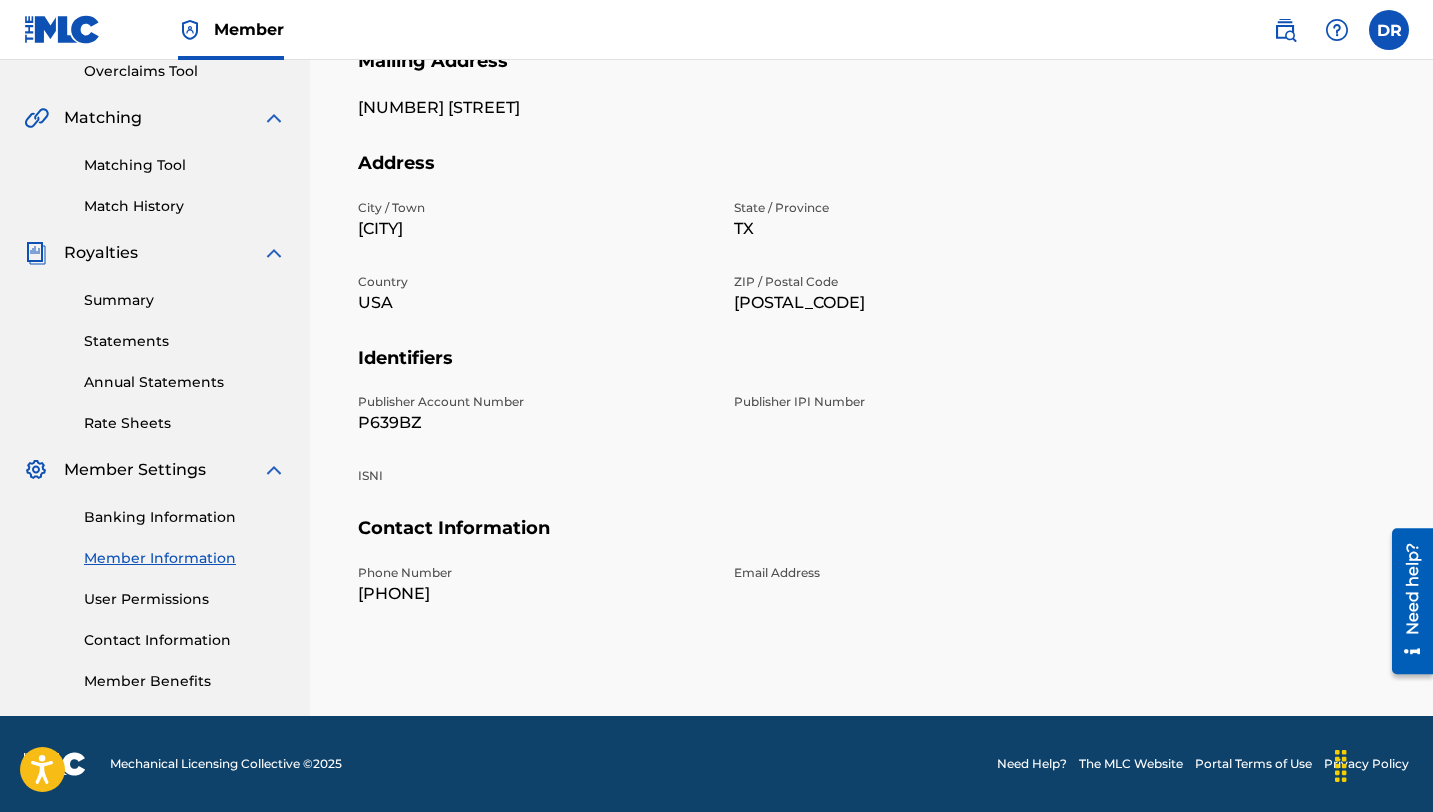 scroll, scrollTop: 0, scrollLeft: 0, axis: both 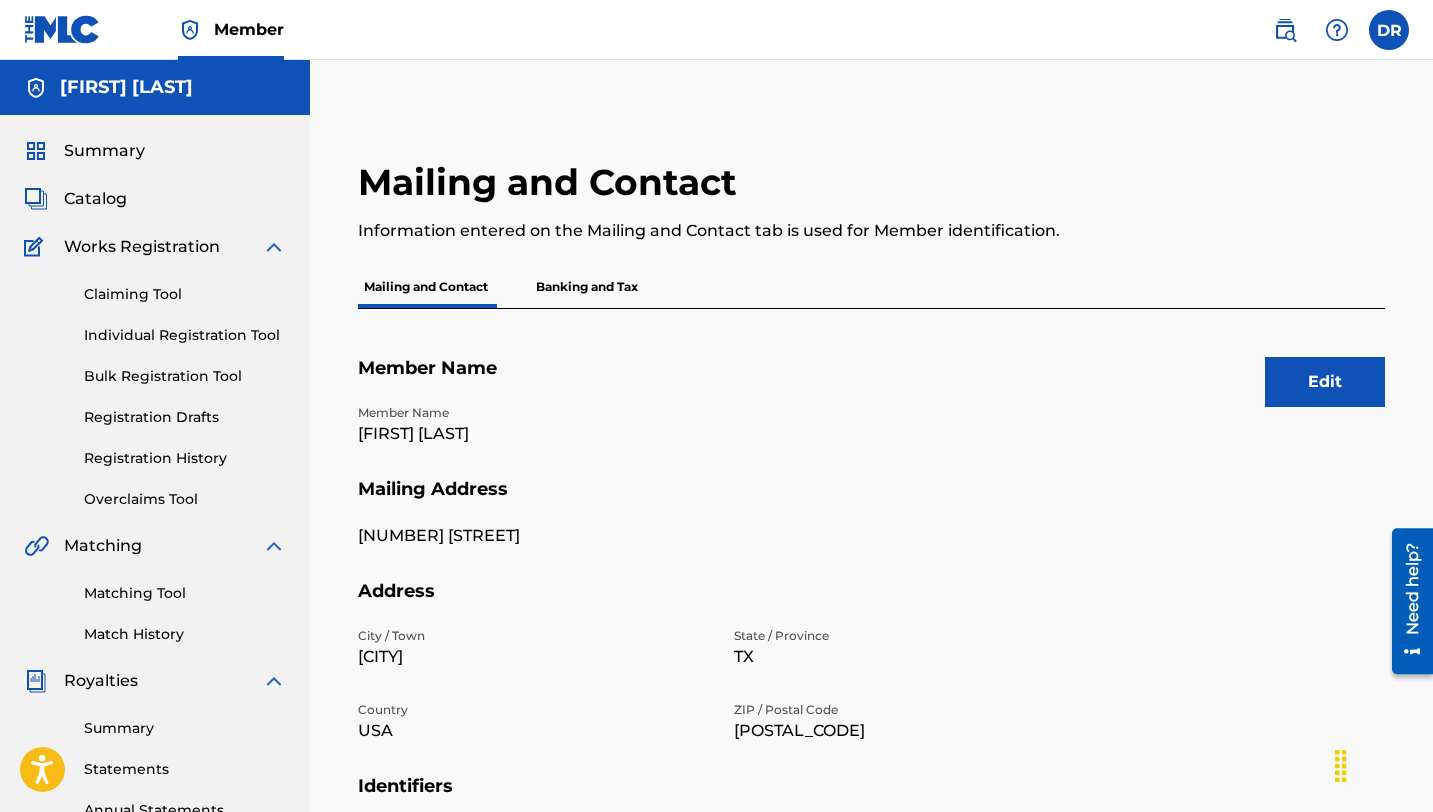 click on "[NUMBER] [STREET]" at bounding box center [722, 552] 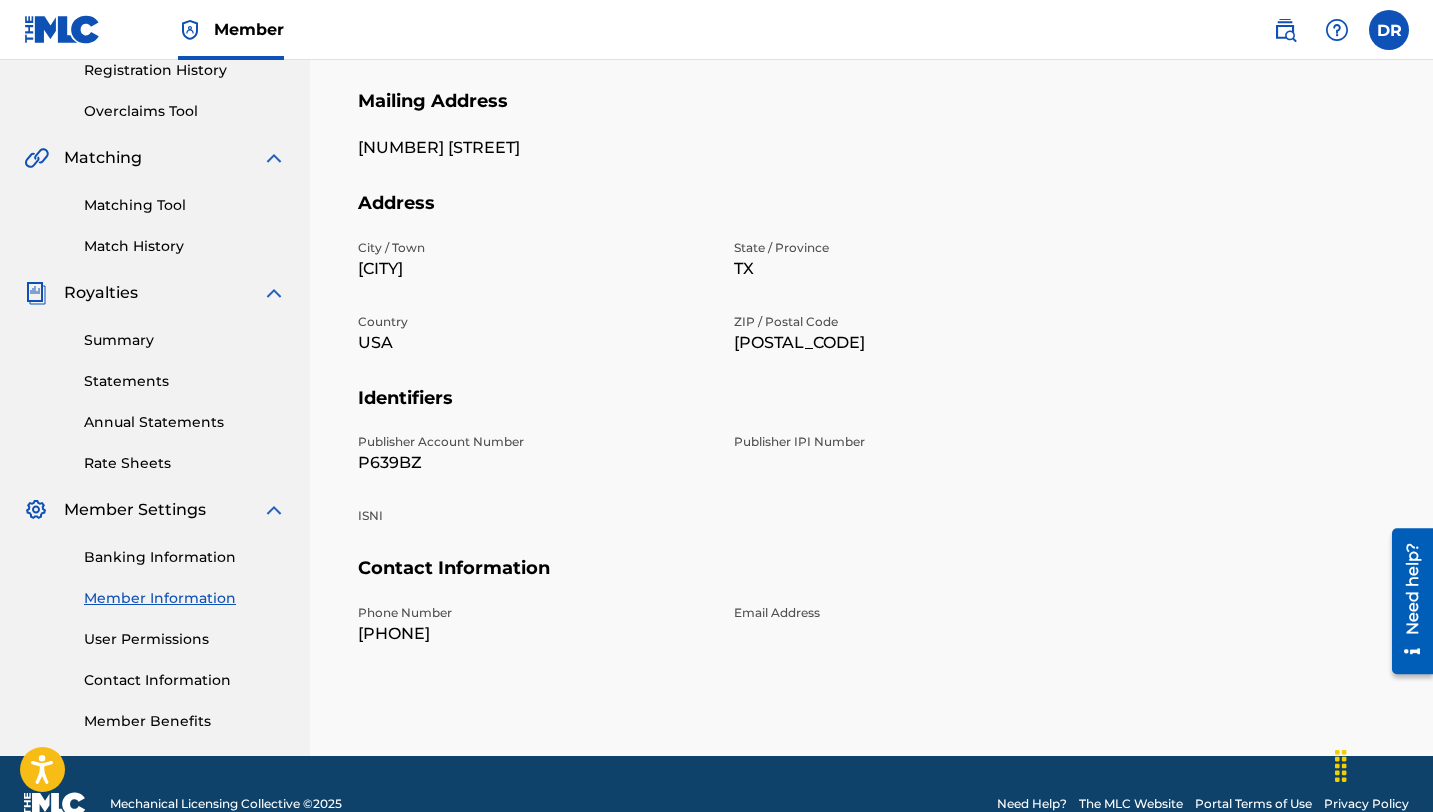 scroll, scrollTop: 348, scrollLeft: 0, axis: vertical 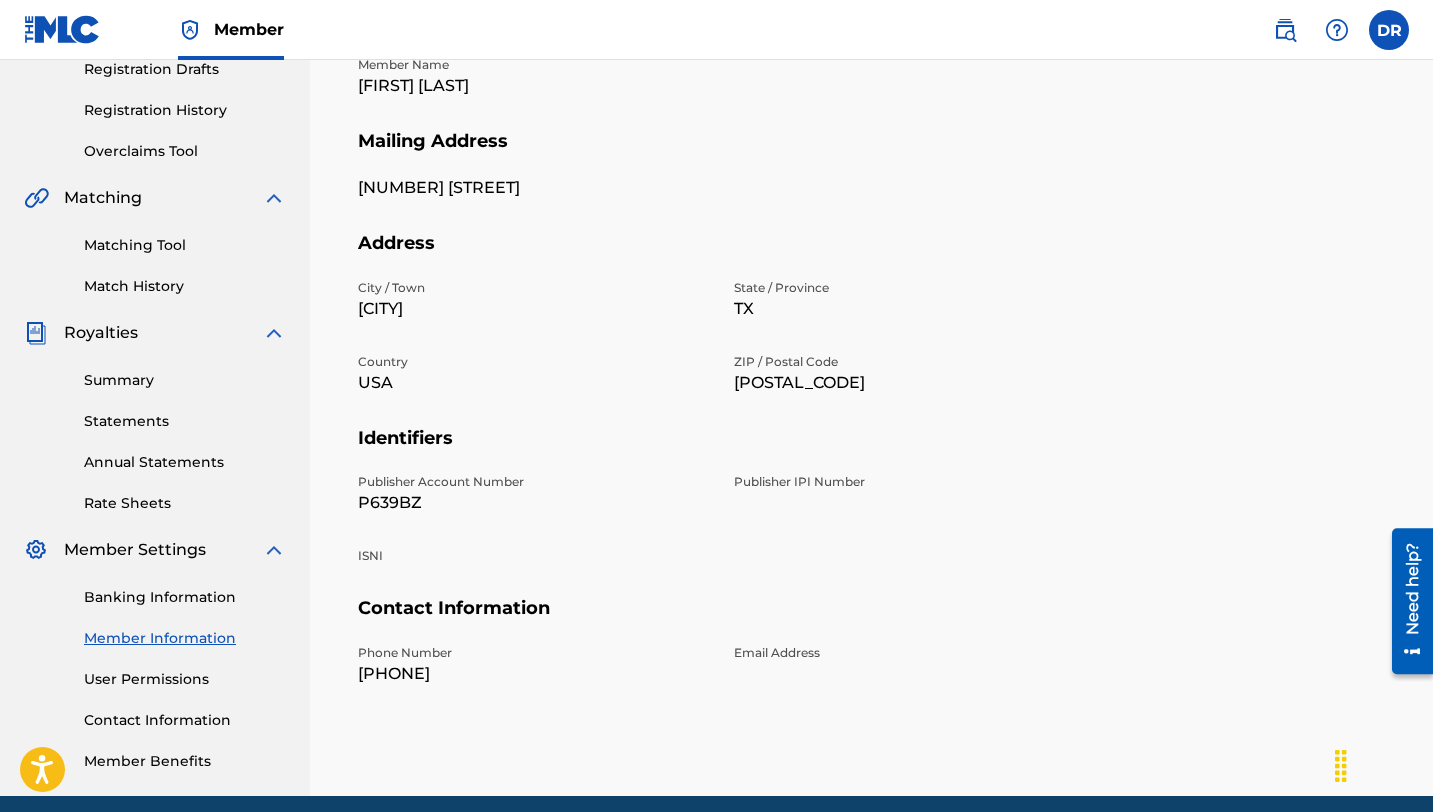click on "Banking Information" at bounding box center [185, 597] 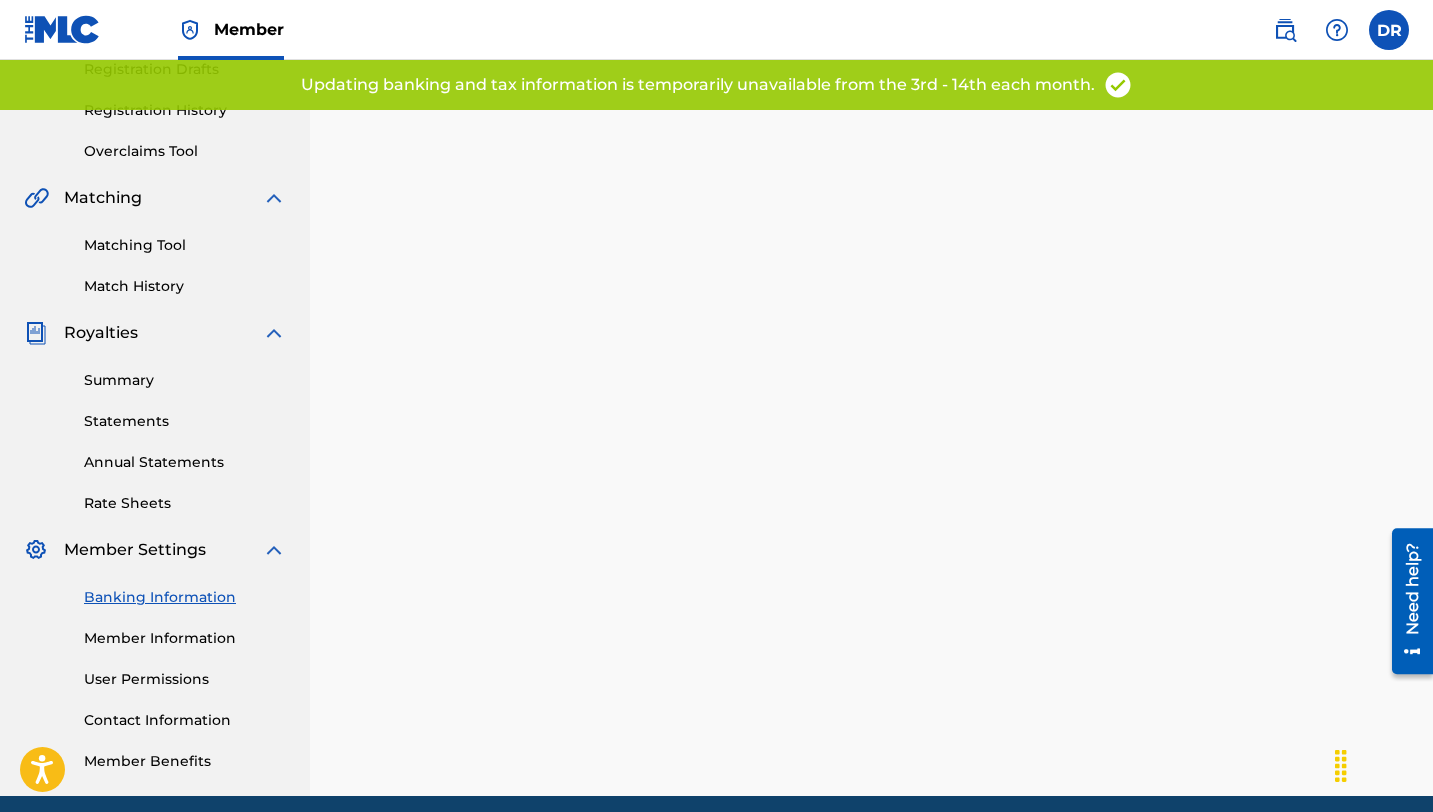 scroll, scrollTop: 0, scrollLeft: 0, axis: both 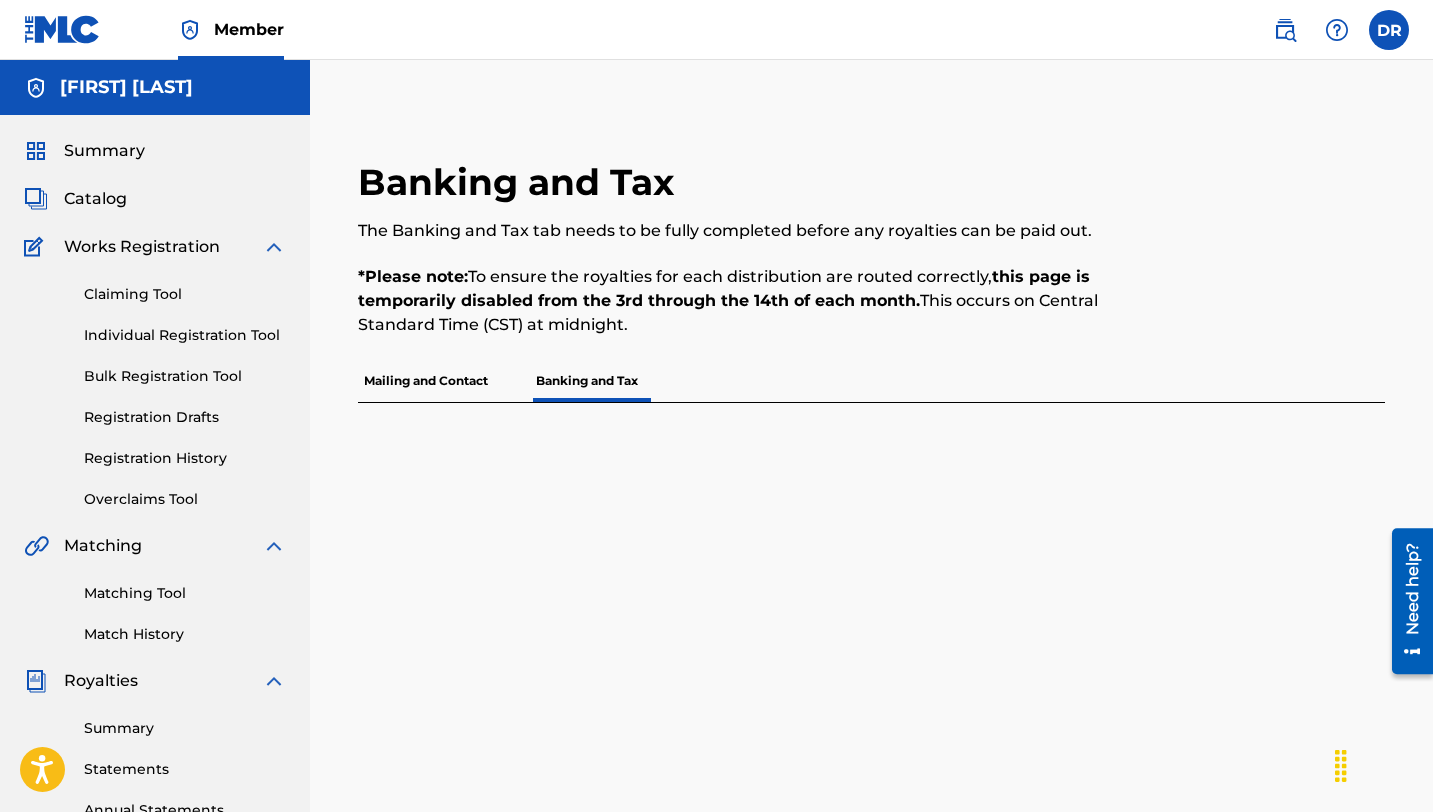 click on "[FIRST] [LAST]" at bounding box center (126, 87) 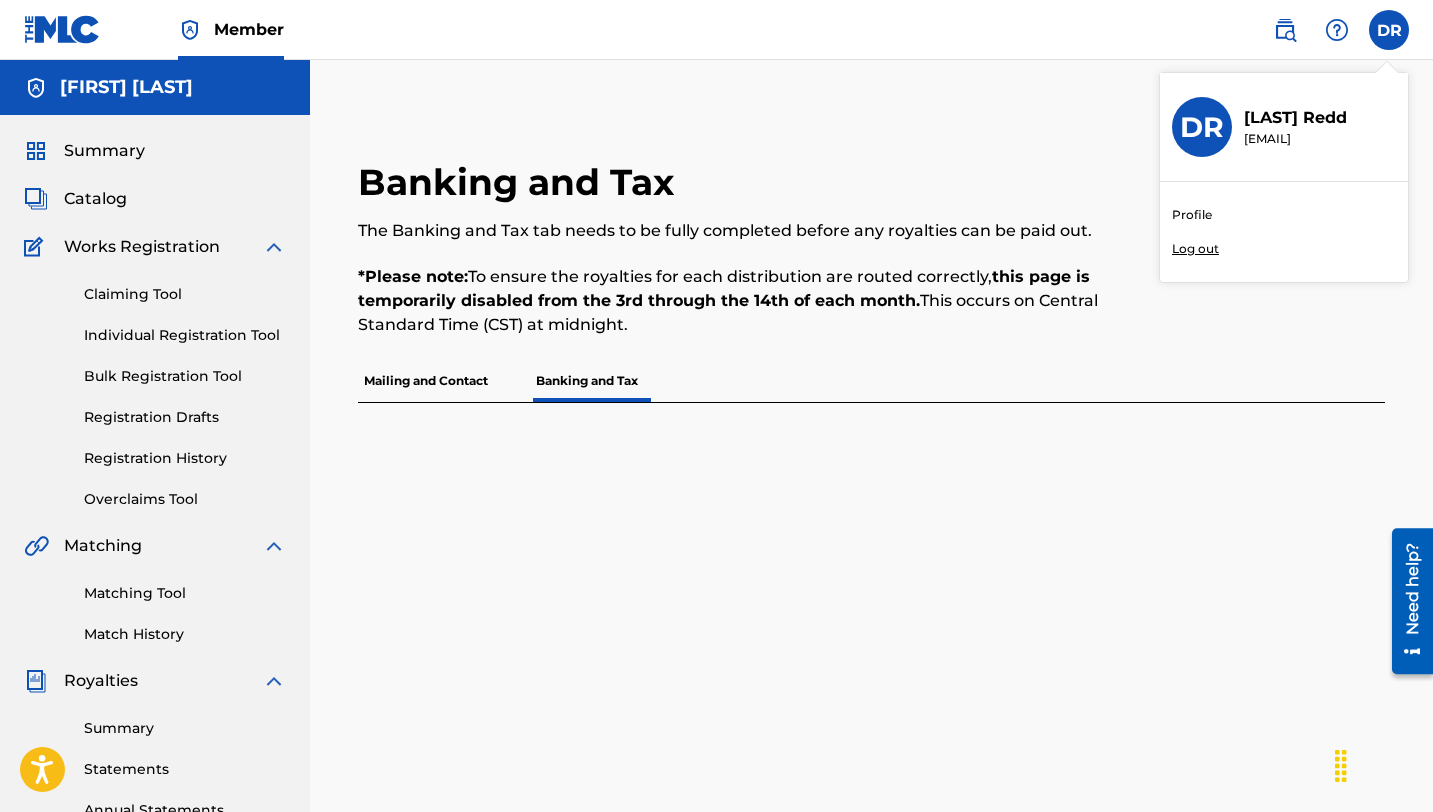 click on "Profile" at bounding box center (1192, 215) 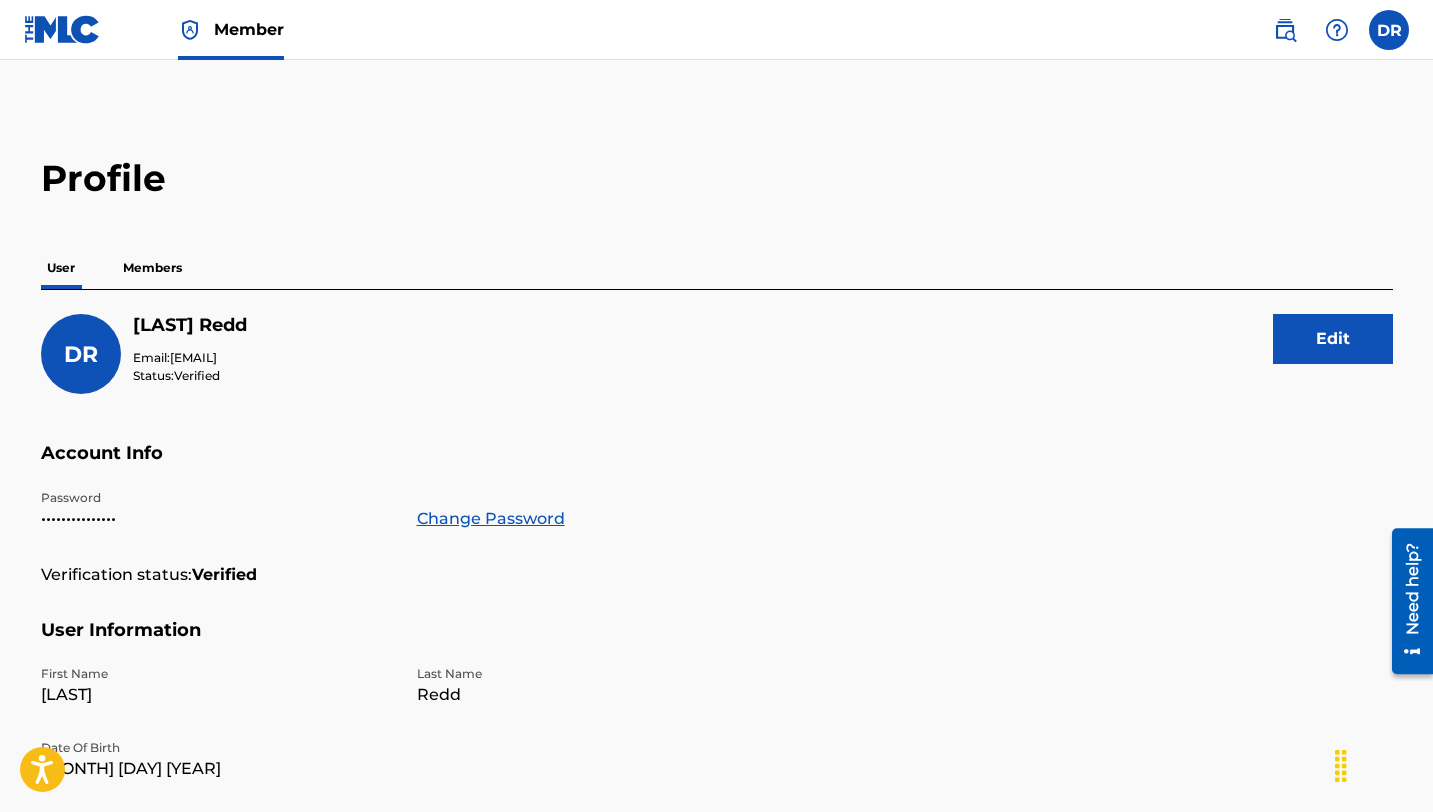 click on "Members" at bounding box center (152, 268) 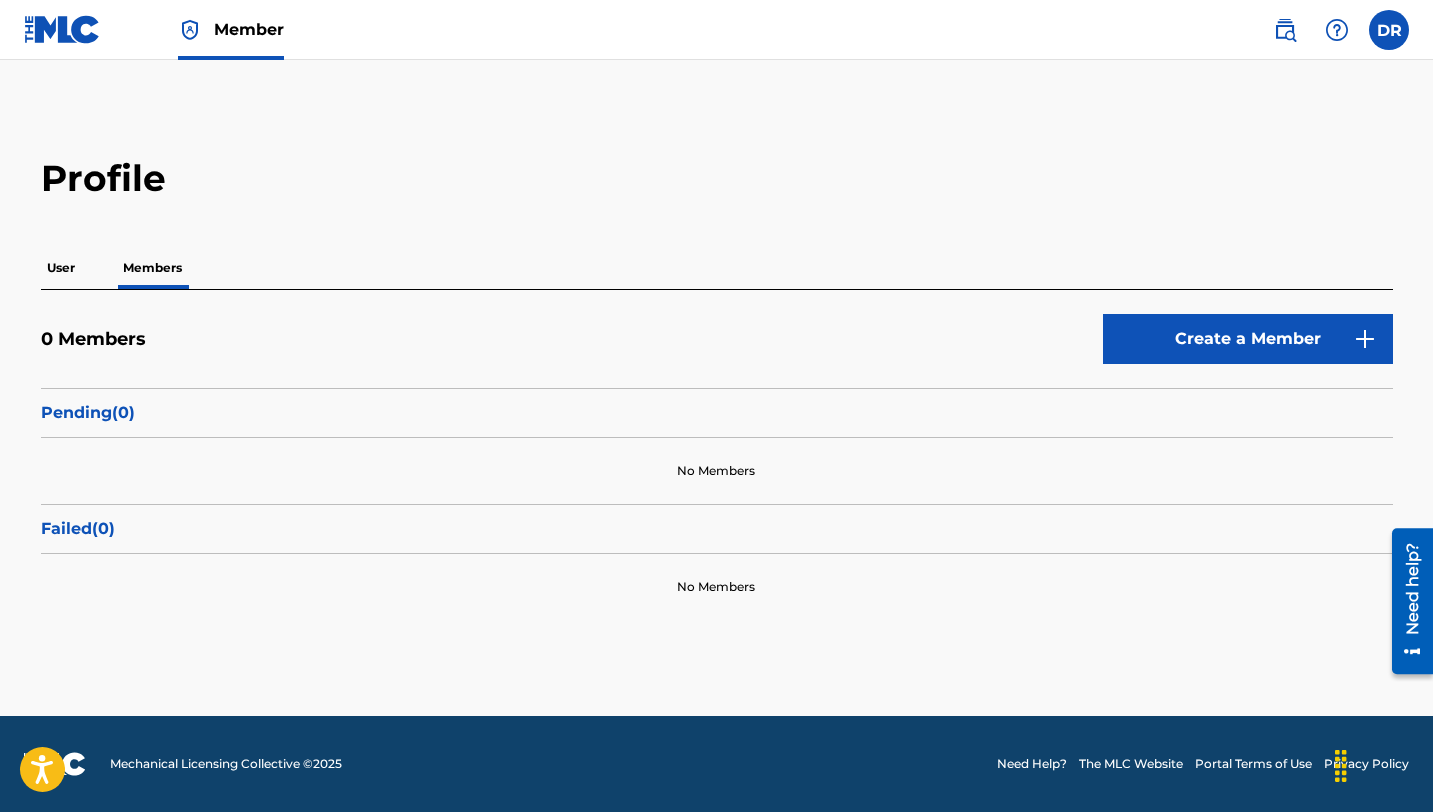 click on "Create a Member" at bounding box center (1248, 339) 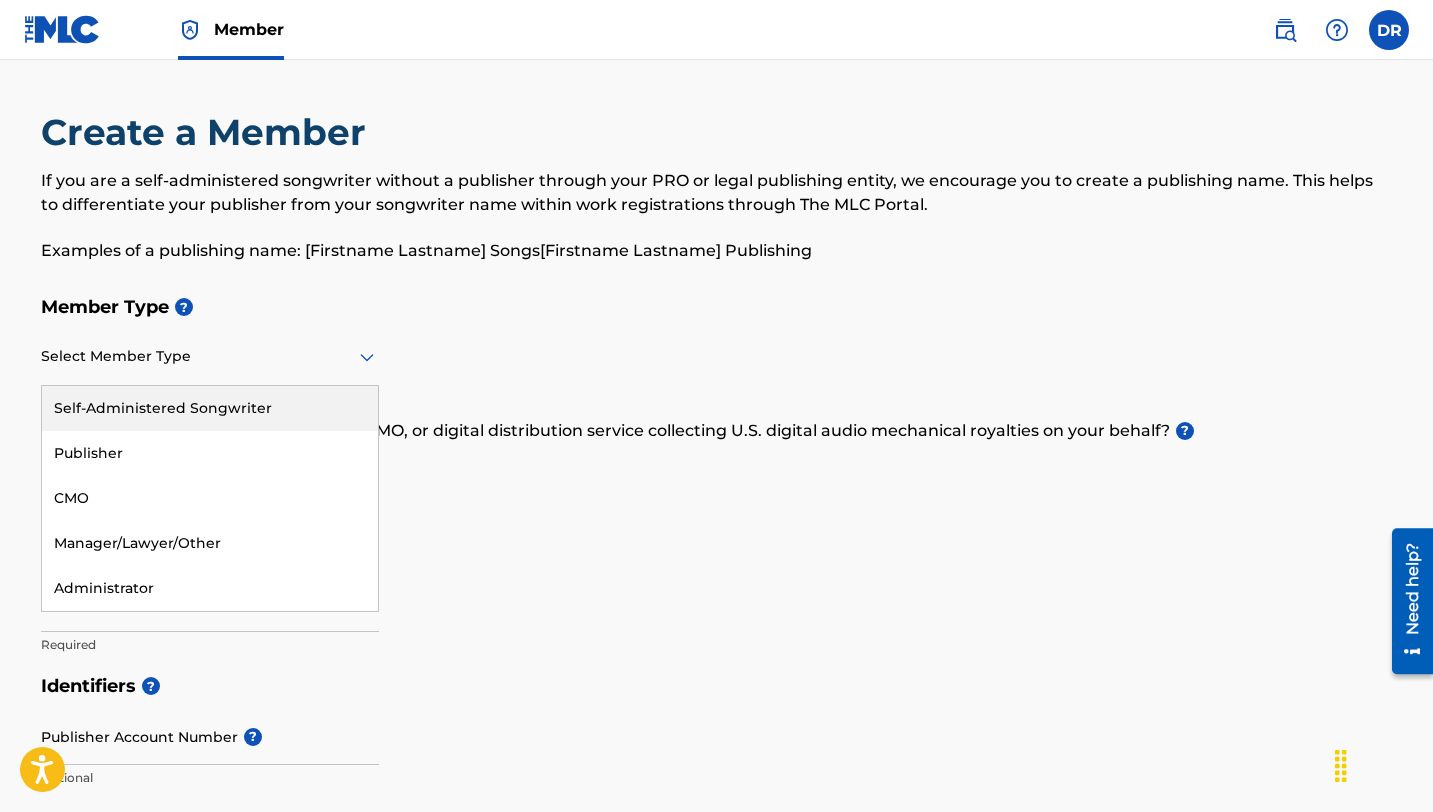 click at bounding box center (210, 356) 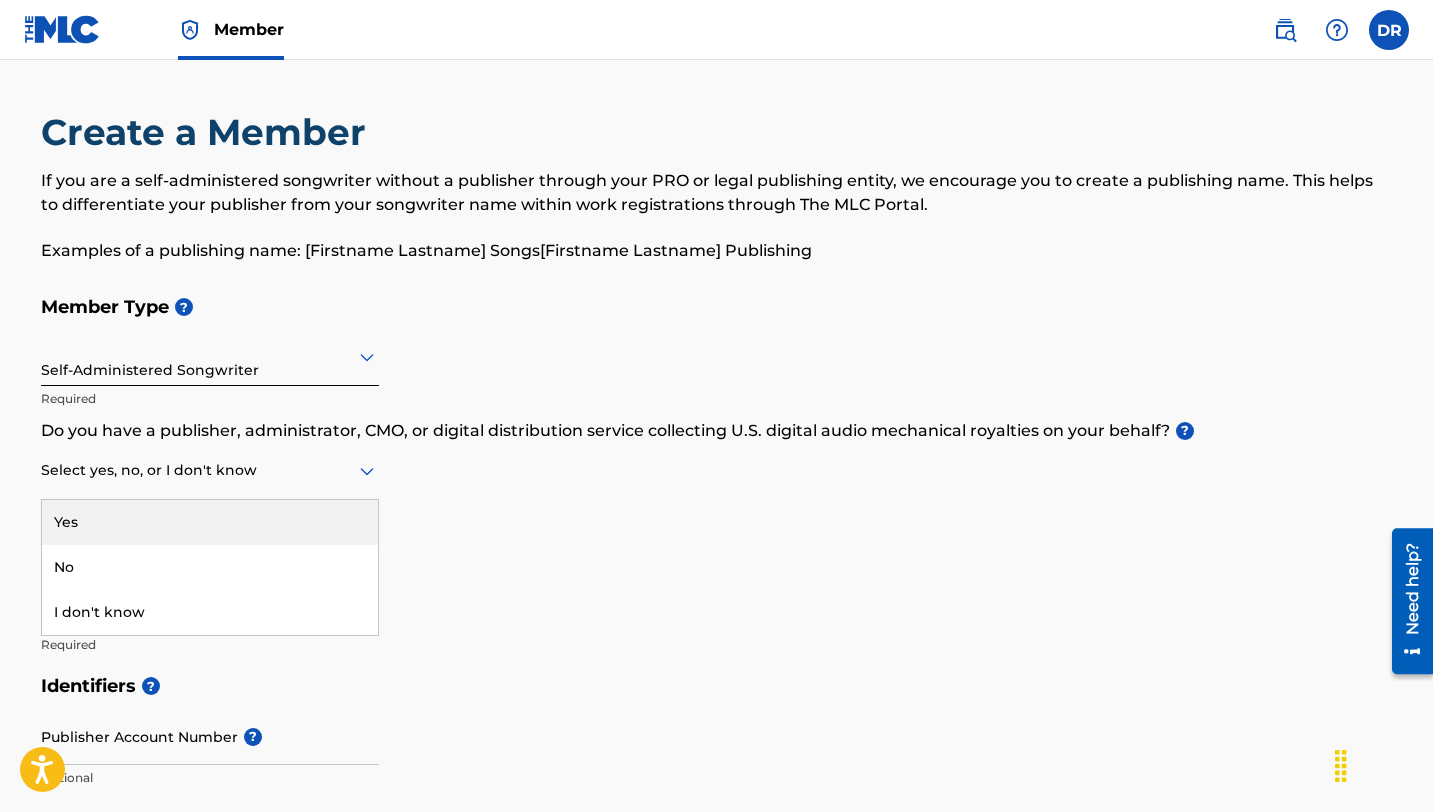 click on "Select yes, no, or I don't know" at bounding box center [210, 471] 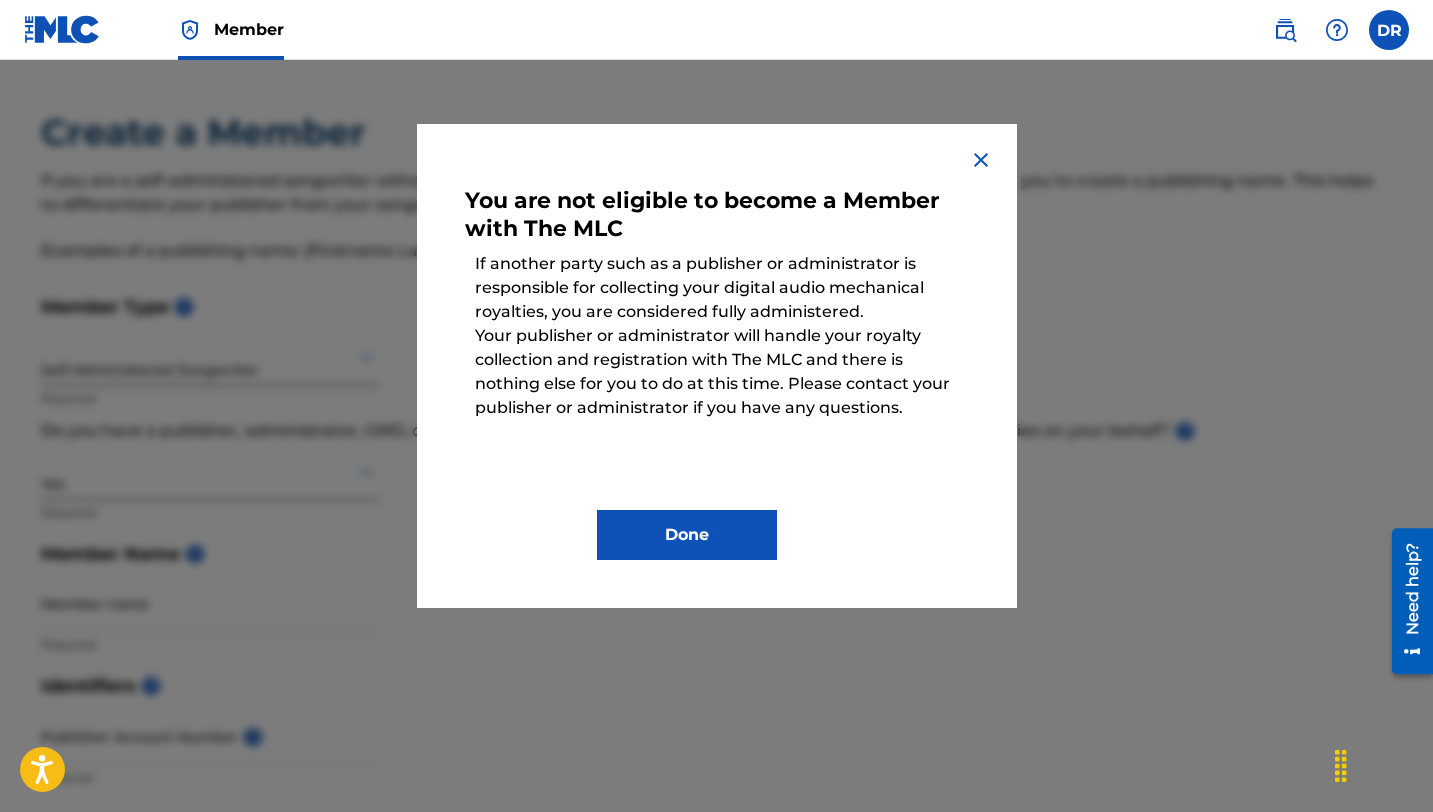click on "Done" at bounding box center [687, 535] 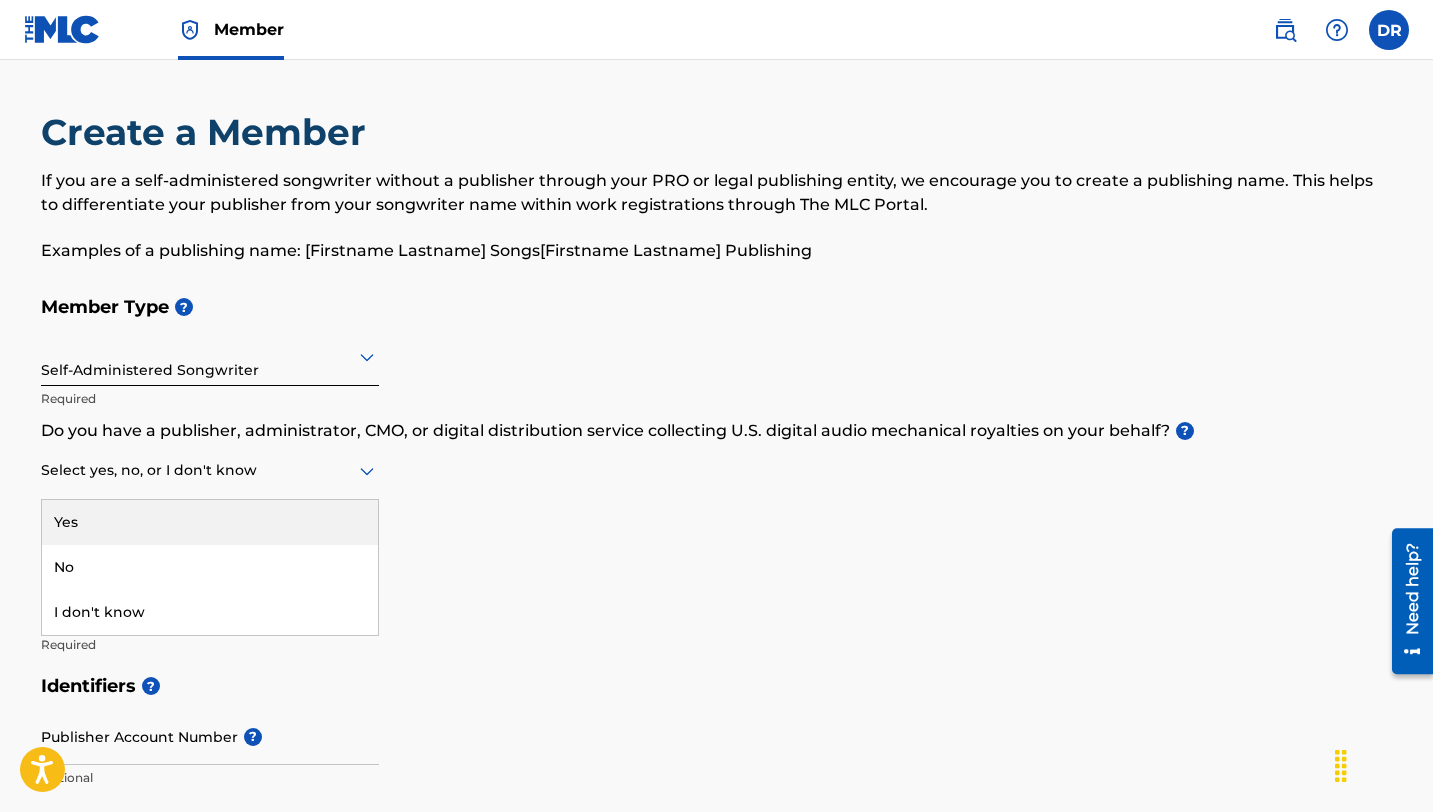 click on "Select yes, no, or I don't know" at bounding box center [210, 471] 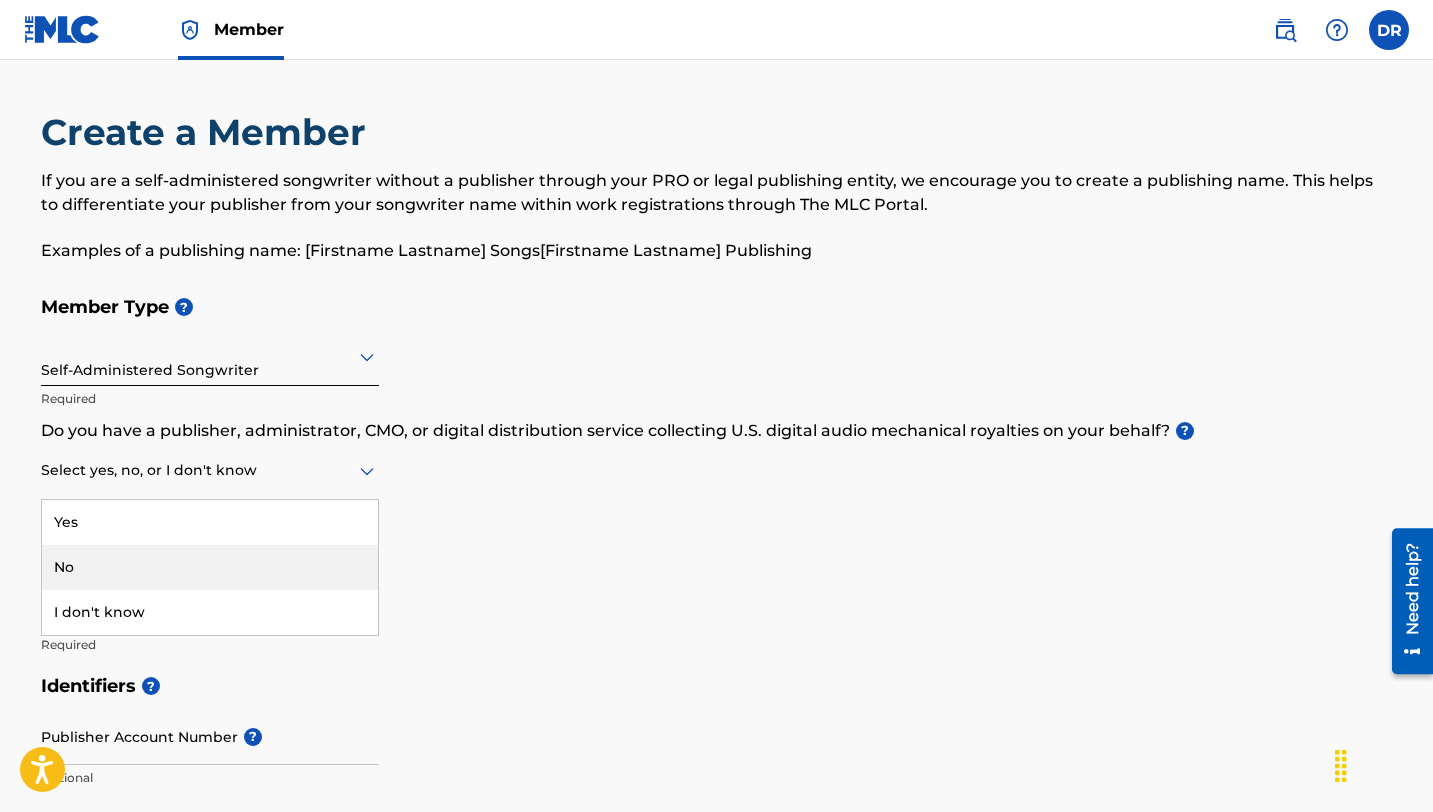 click on "No" at bounding box center [210, 567] 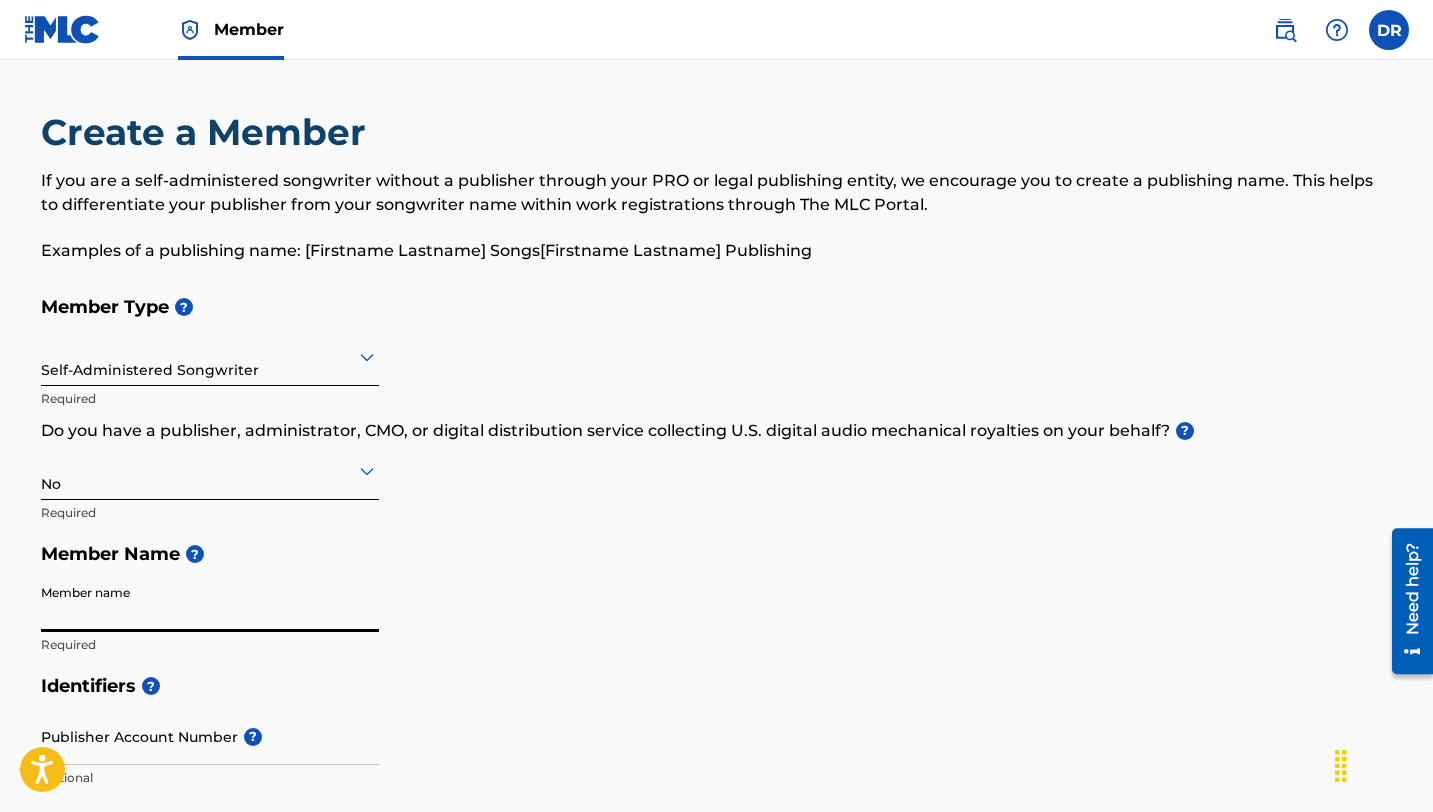 click on "Member name" at bounding box center [210, 603] 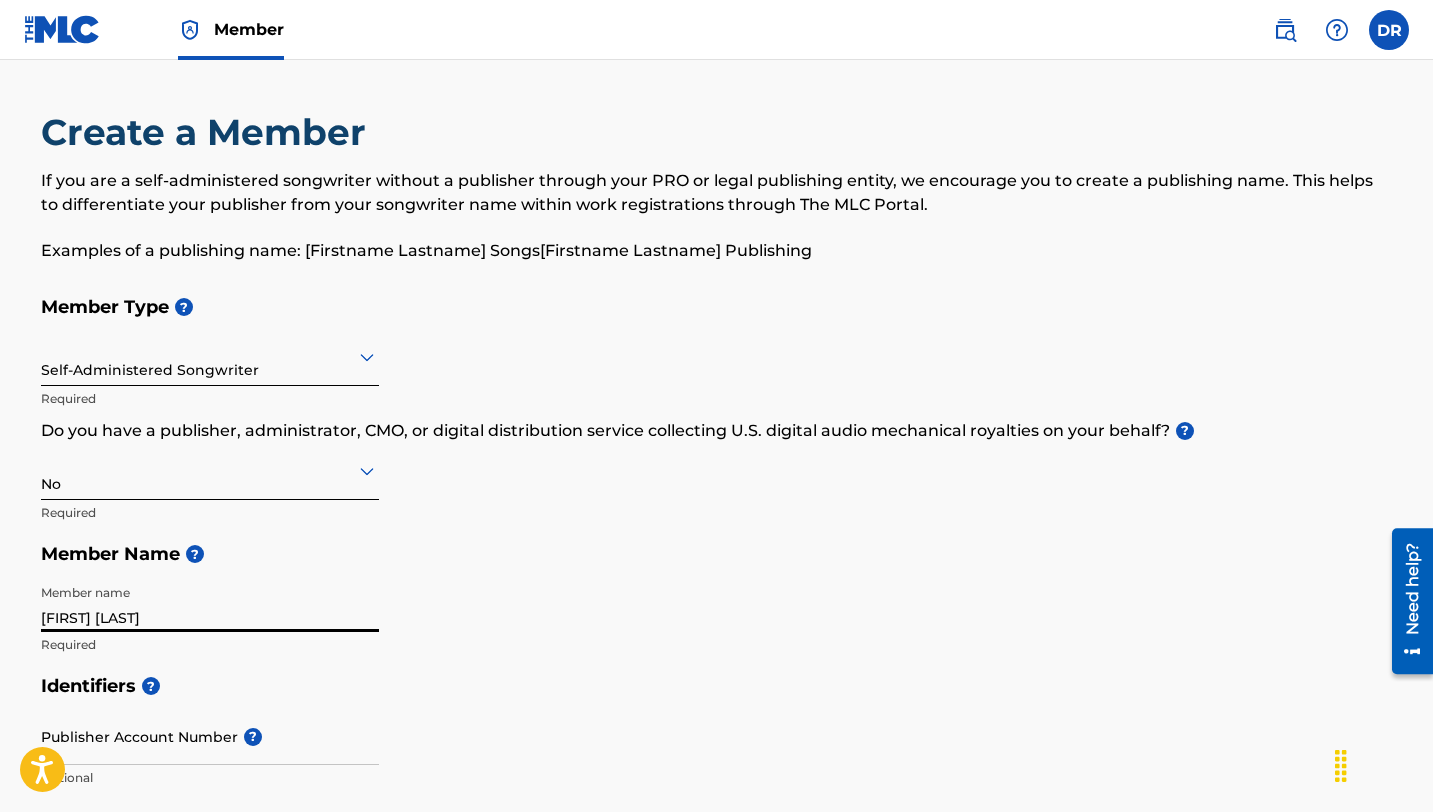 click on "Identifiers ?" at bounding box center [717, 686] 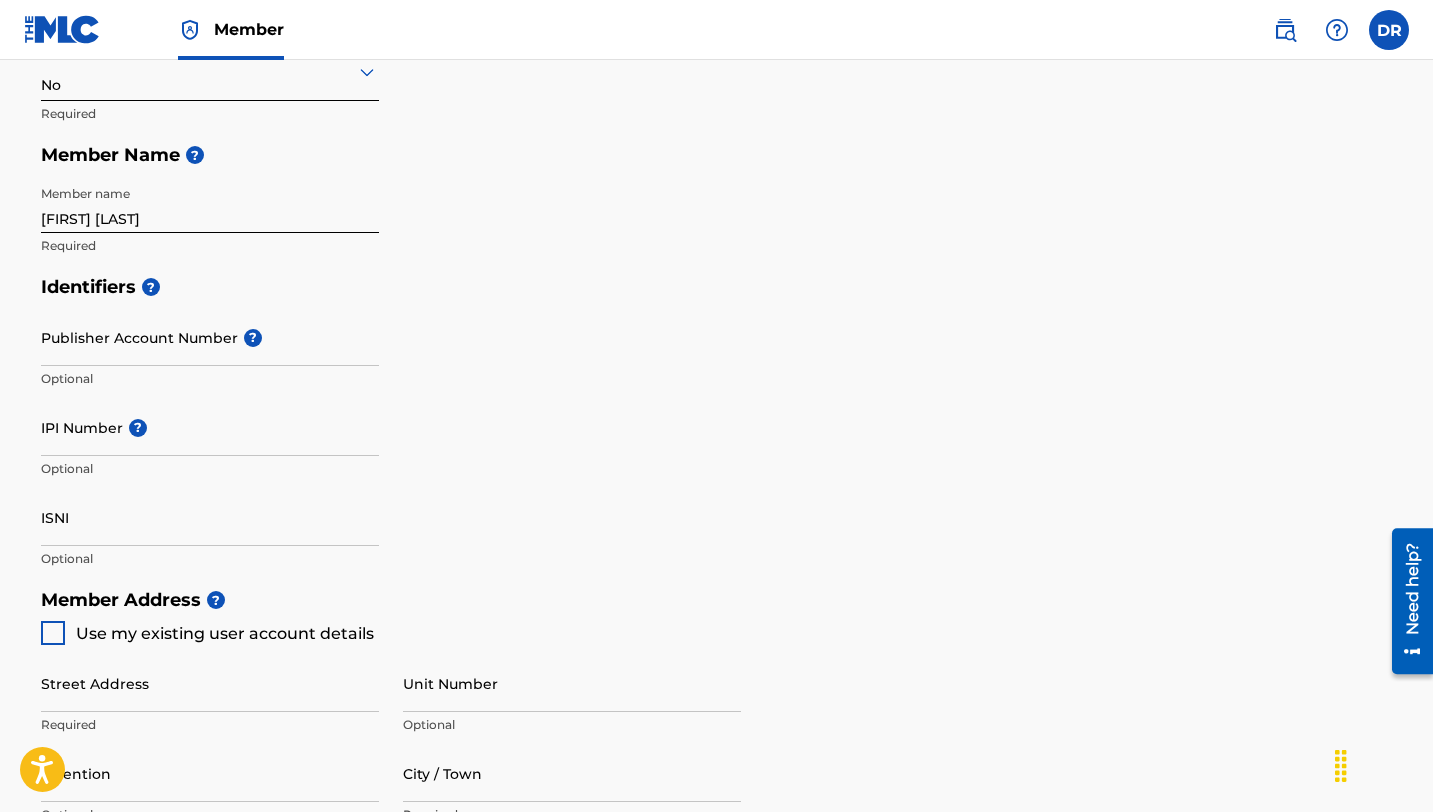 scroll, scrollTop: 400, scrollLeft: 0, axis: vertical 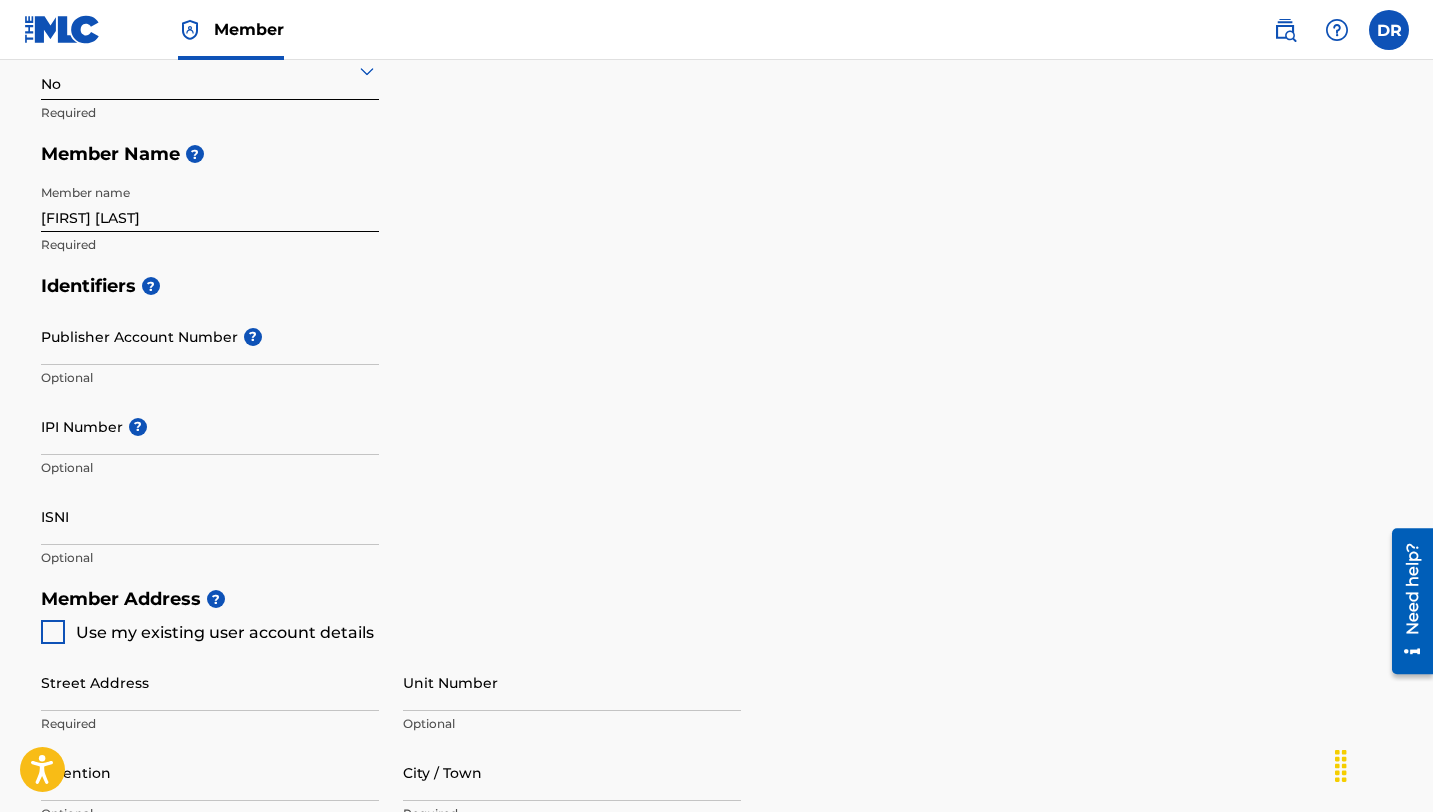 click on "IPI Number ?" at bounding box center [210, 426] 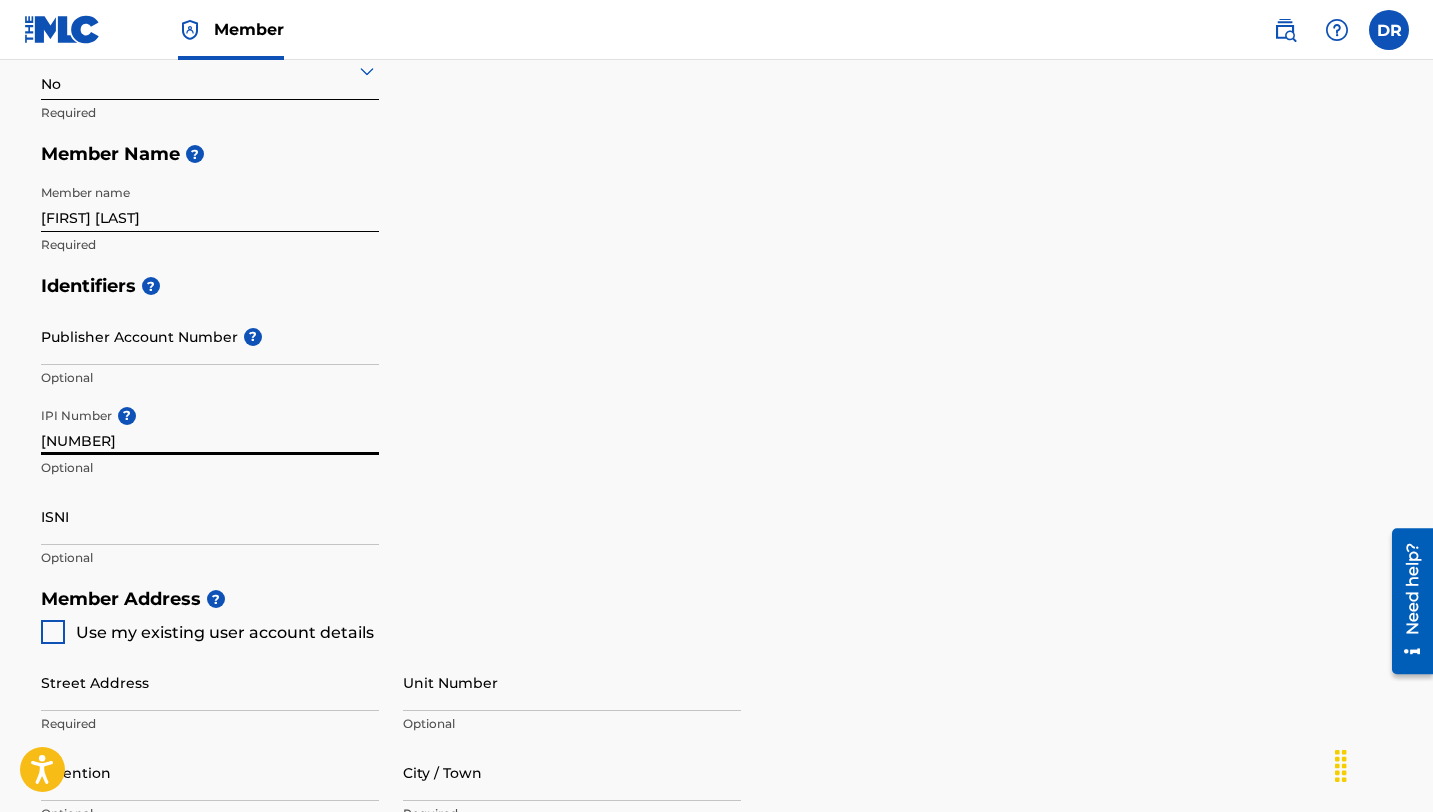 type on "[NUMBER]" 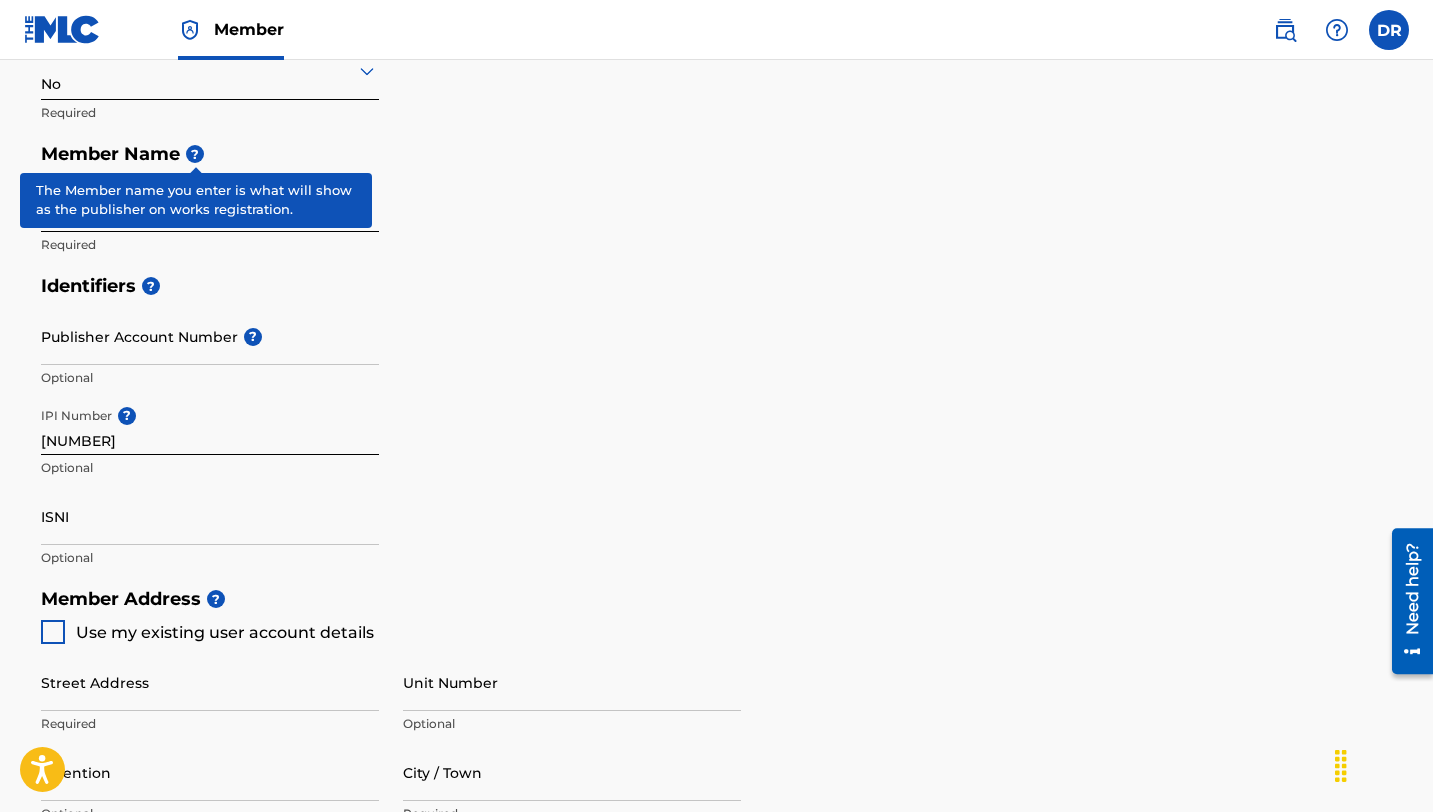 click on "?" at bounding box center (195, 154) 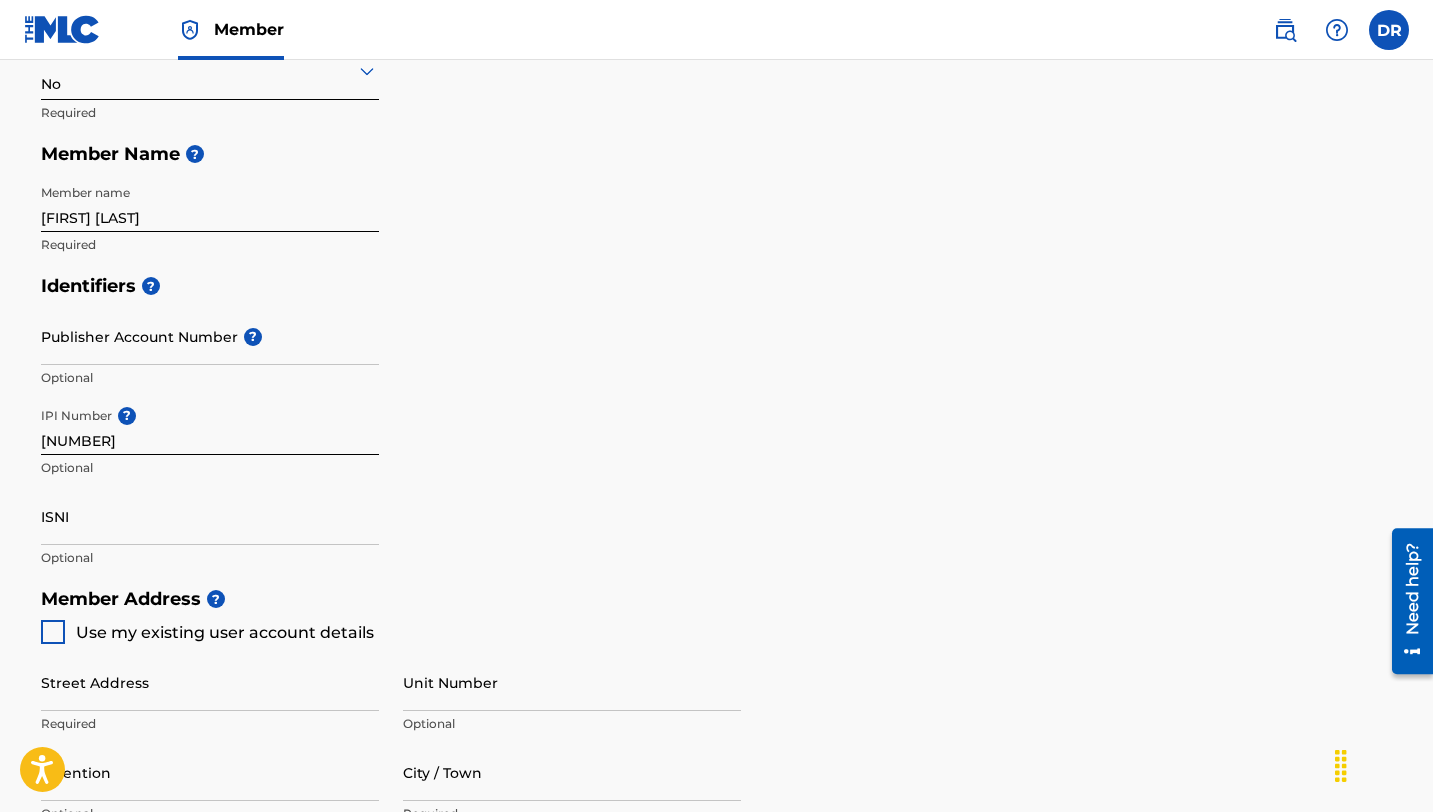 click on "Identifiers ? Publisher Account Number ? Optional IPI Number ? [NUMBER] Optional ISNI Optional" at bounding box center [717, 421] 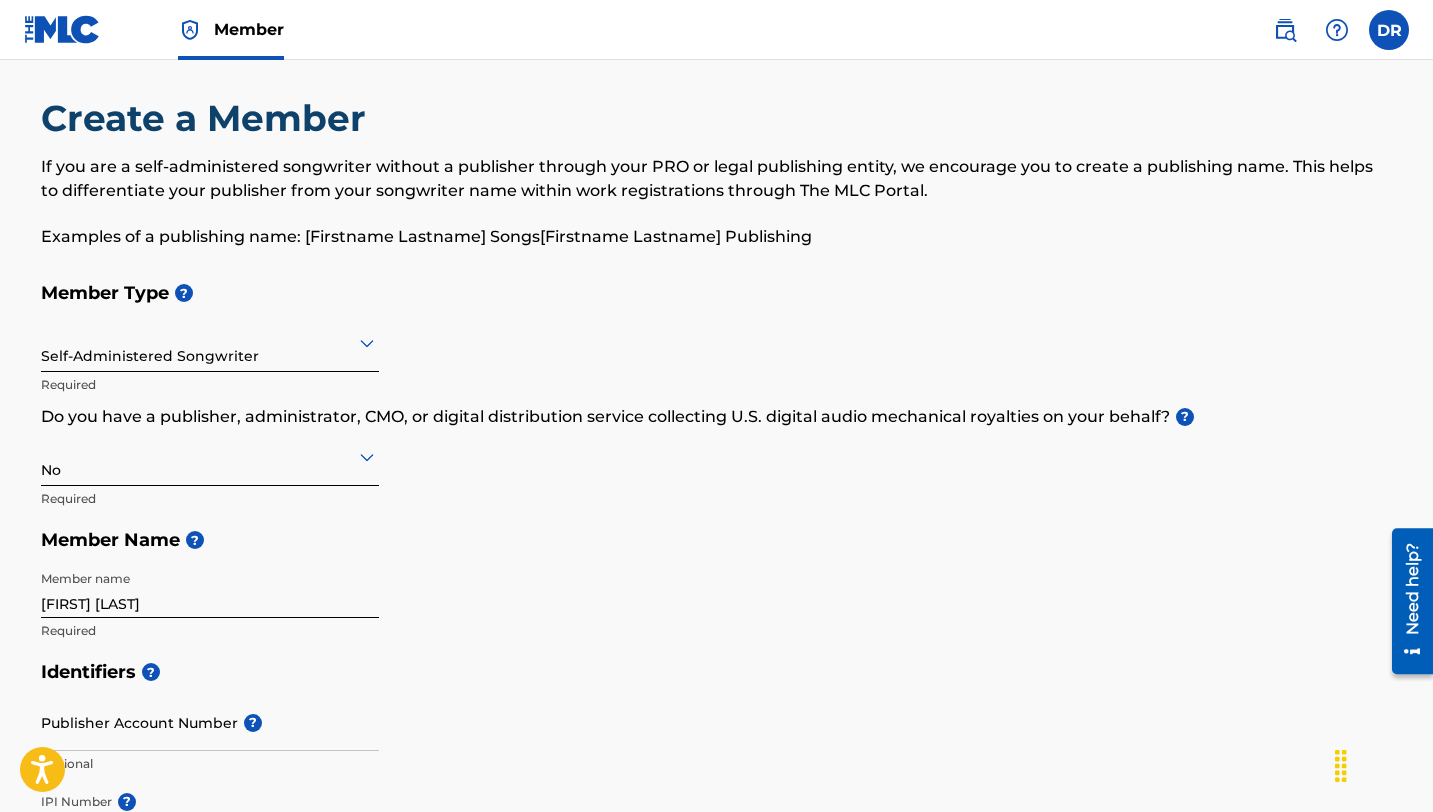 scroll, scrollTop: 0, scrollLeft: 0, axis: both 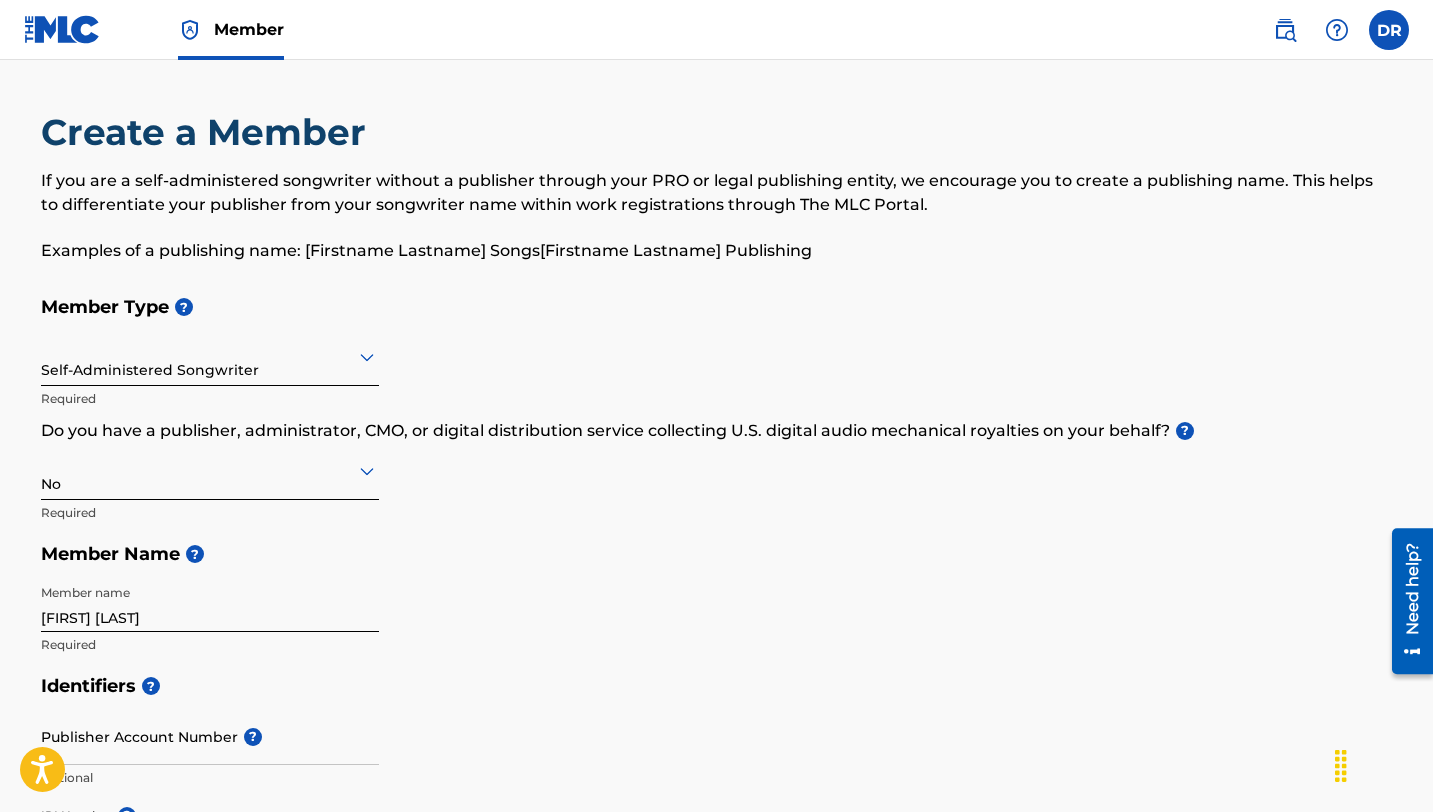 click 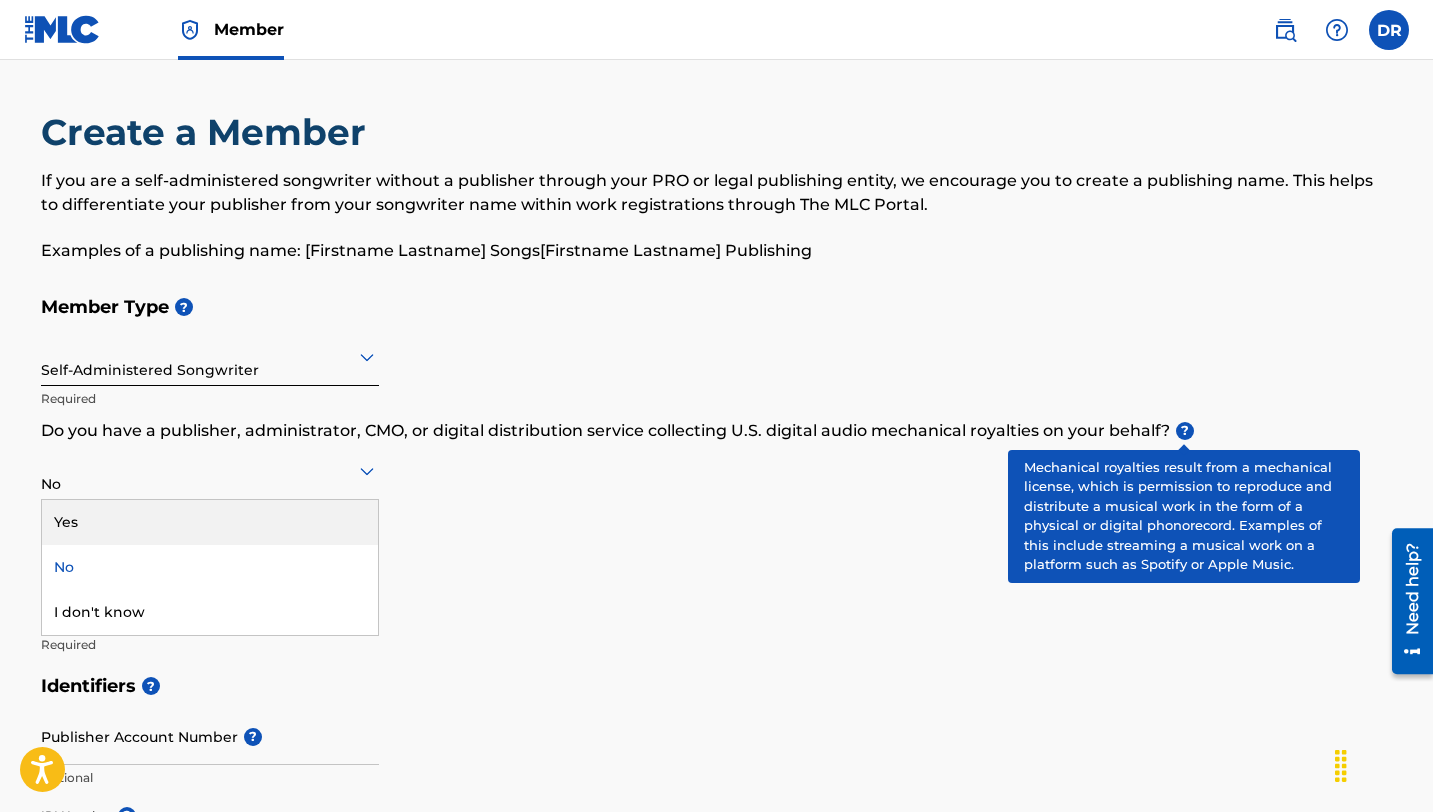 click on "?" at bounding box center [1185, 431] 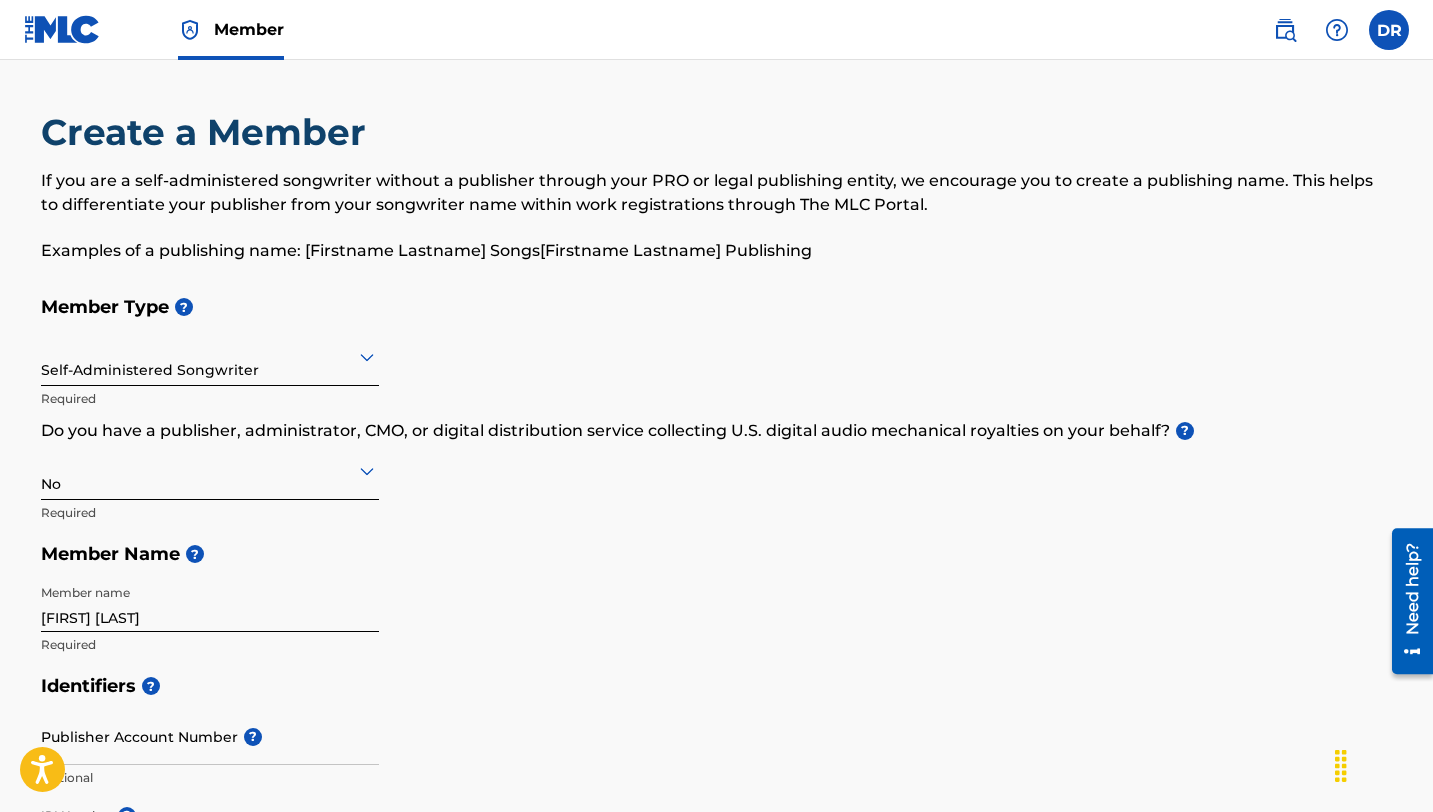 click on "Member Type ? Self-Administered Songwriter Required Do you have a publisher, administrator, CMO, or digital distribution service collecting U.S. digital audio mechanical royalties on your behalf? ? No Required Member Name ? Member name [FIRST] [LAST] Required" at bounding box center (717, 475) 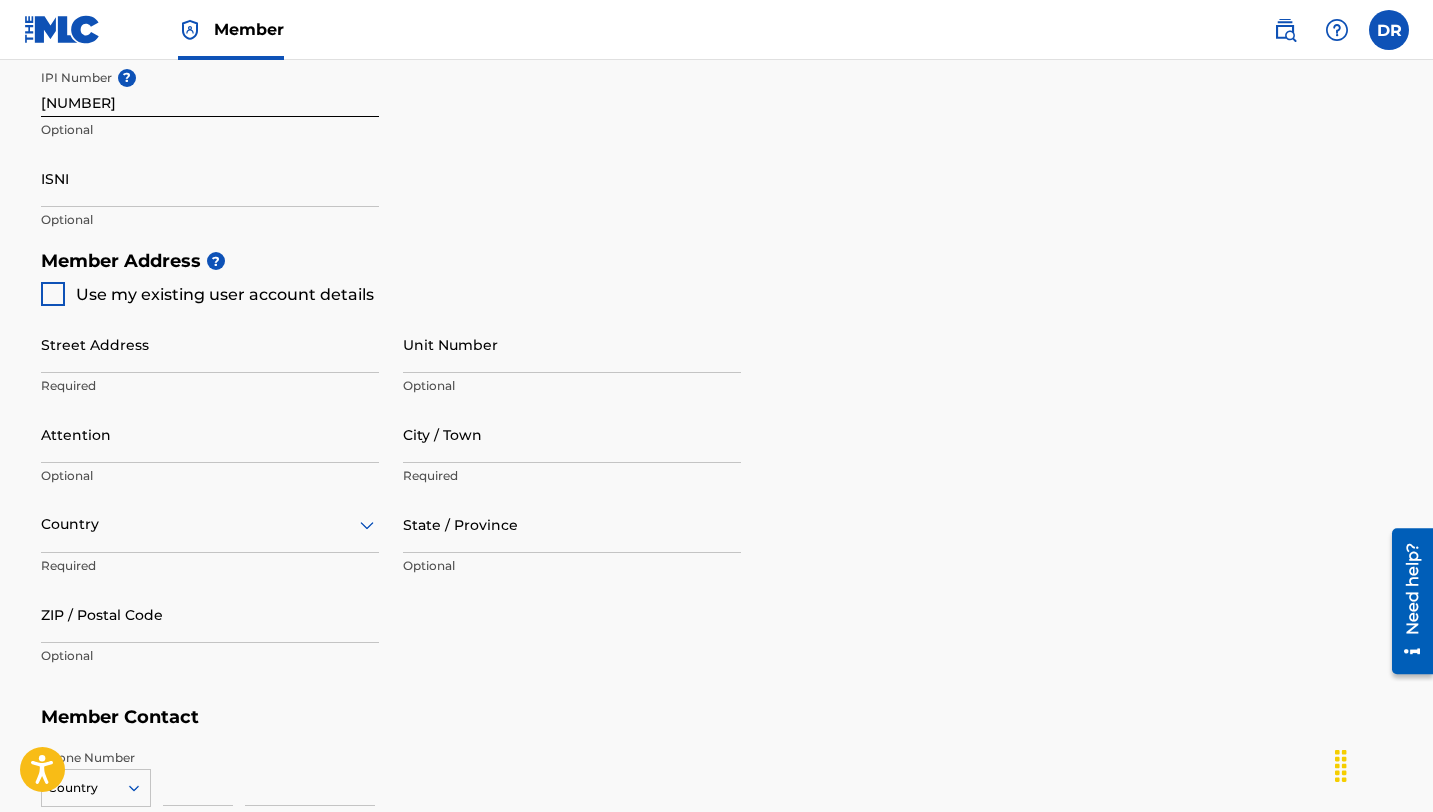 scroll, scrollTop: 699, scrollLeft: 0, axis: vertical 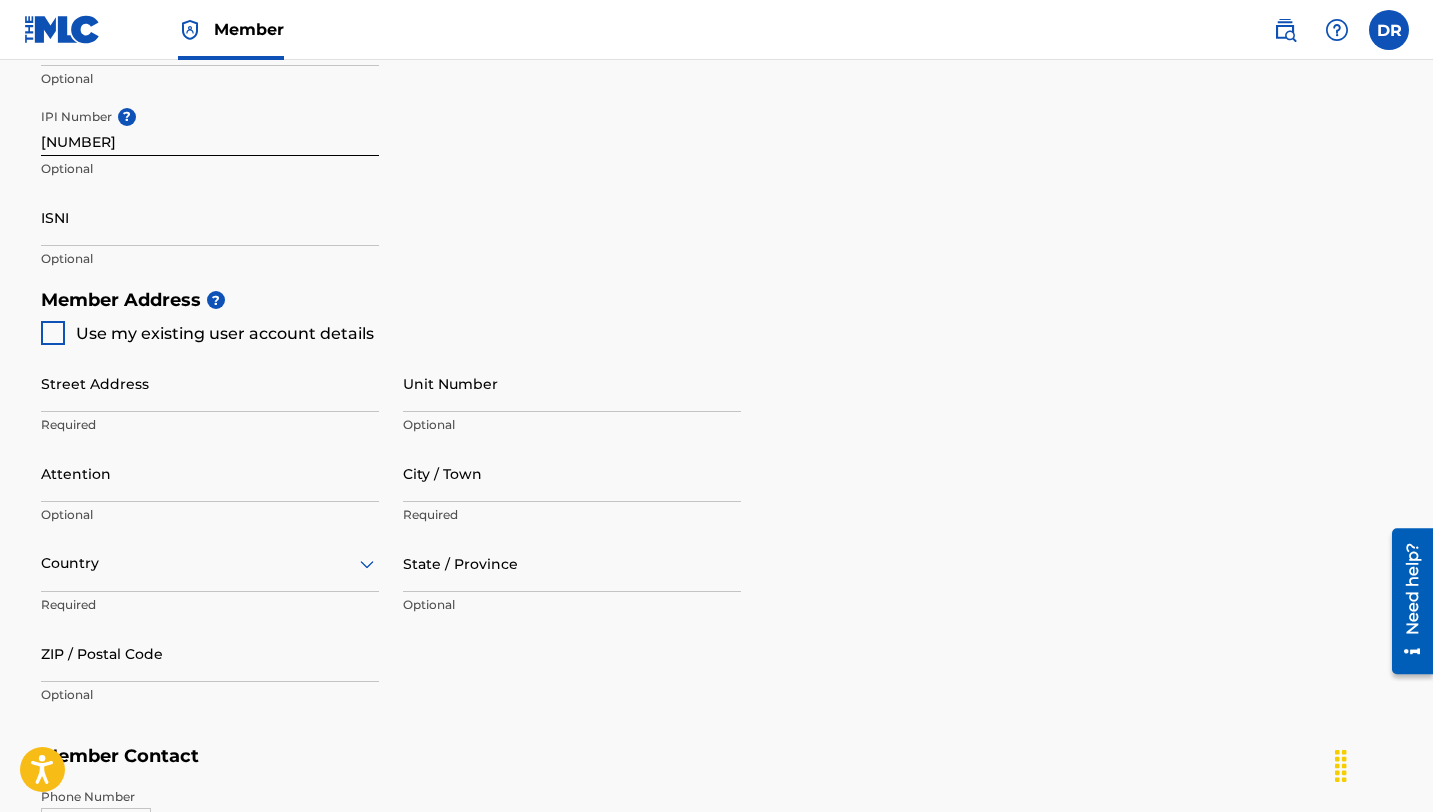 click on "Member Address ? Use my existing user account details Street Address Required Unit Number Optional Attention Optional City / Town Required Country Required State / Province Optional ZIP / Postal Code Optional" at bounding box center (717, 507) 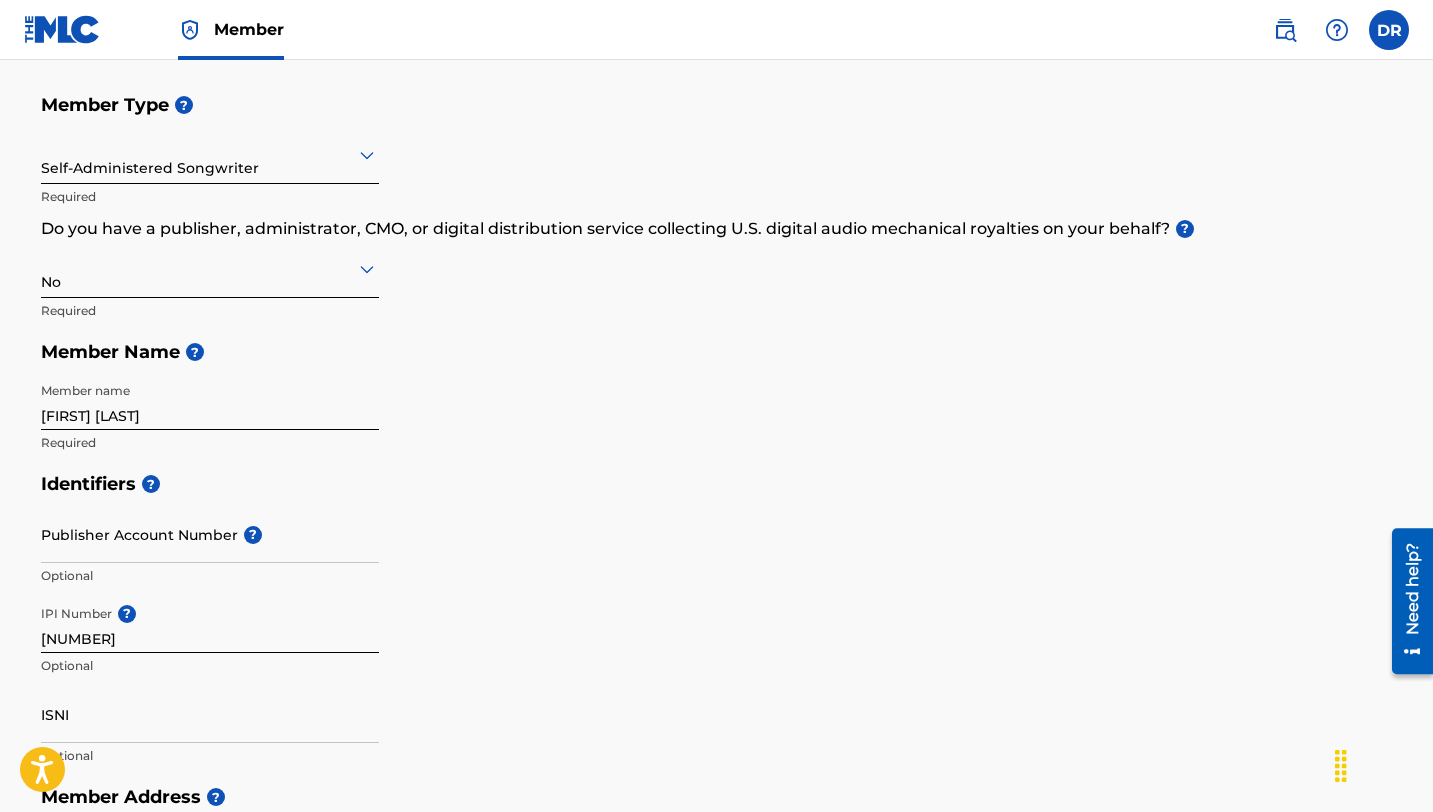 scroll, scrollTop: 139, scrollLeft: 0, axis: vertical 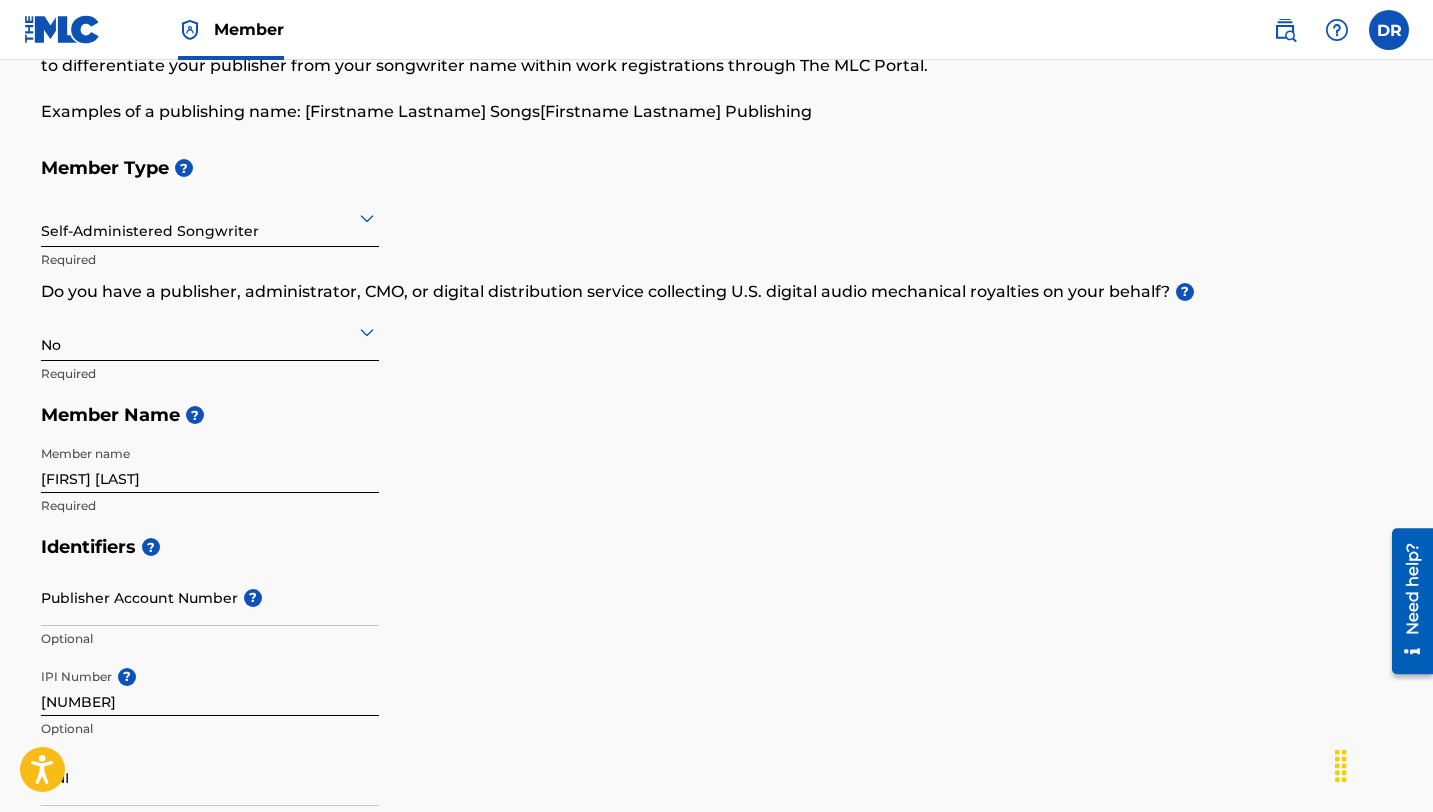 click on "Identifiers ? Publisher Account Number ? Optional IPI Number ? [NUMBER] Optional ISNI Optional" at bounding box center (717, 682) 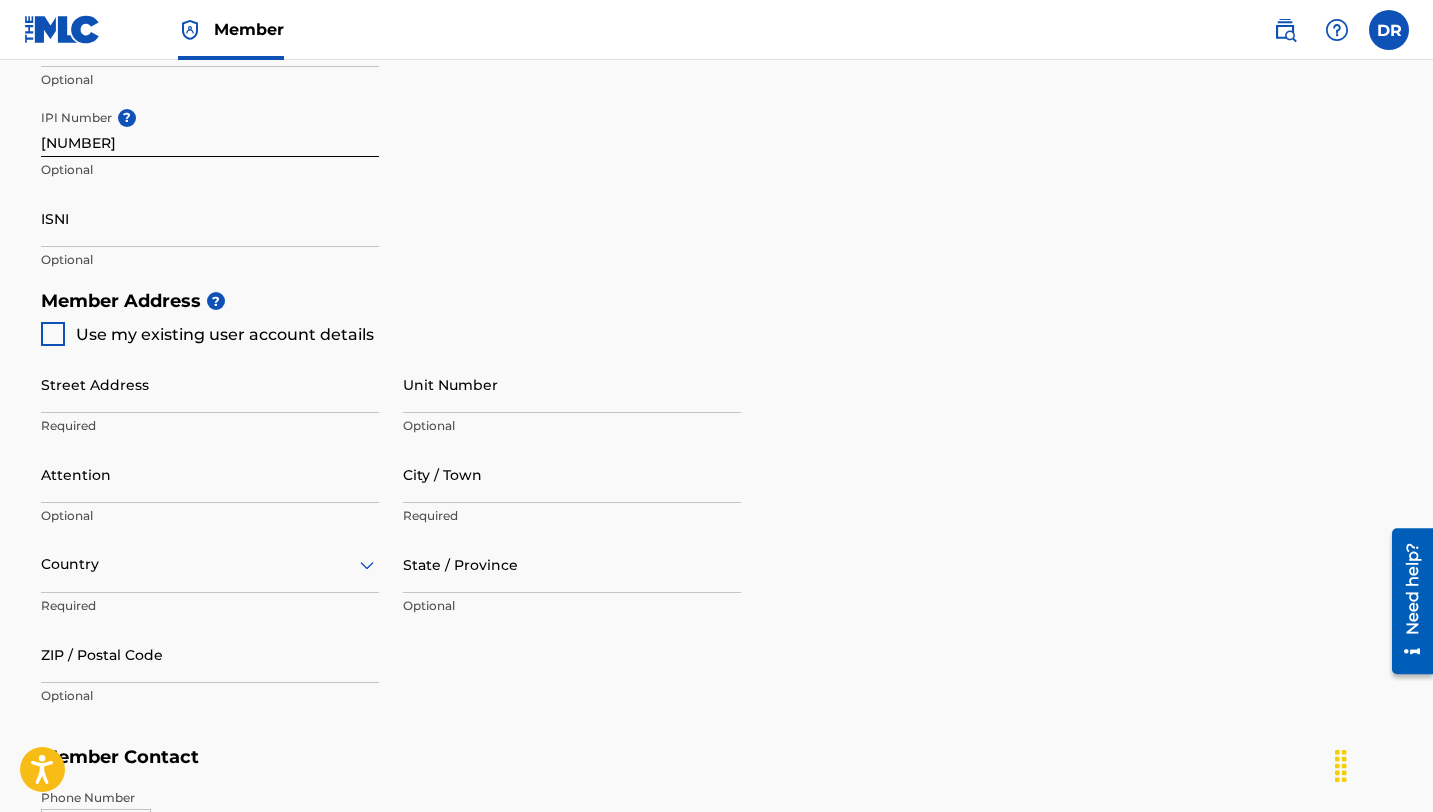 scroll, scrollTop: 699, scrollLeft: 0, axis: vertical 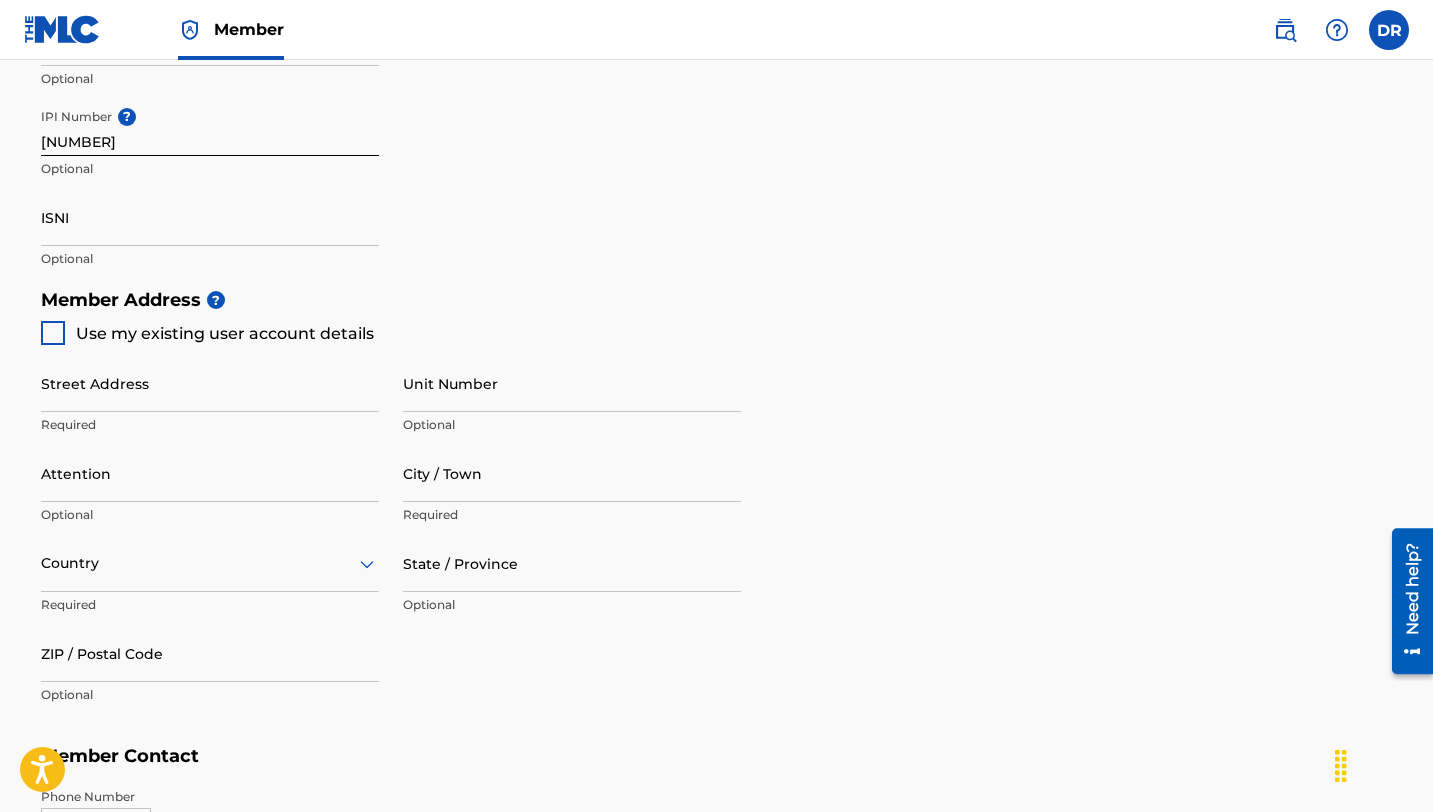 click at bounding box center (53, 333) 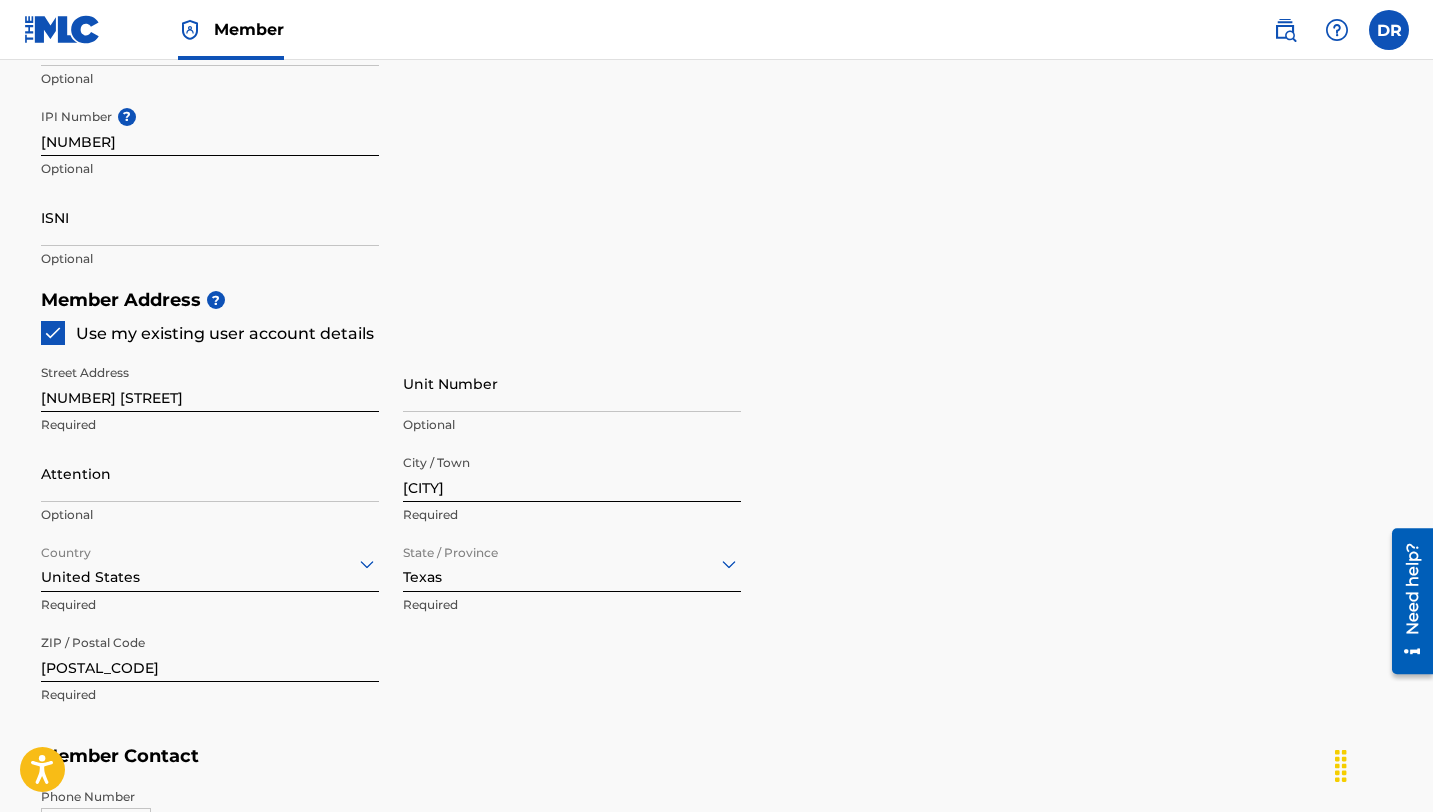 click on "Member Address ? Use my existing user account details Street Address [NUMBER] [STREET] Required Unit Number Optional Attention Optional City / Town [CITY] Required Country United States Required State / Province [STATE] Required ZIP / Postal Code [POSTAL_CODE] Required" at bounding box center (717, 507) 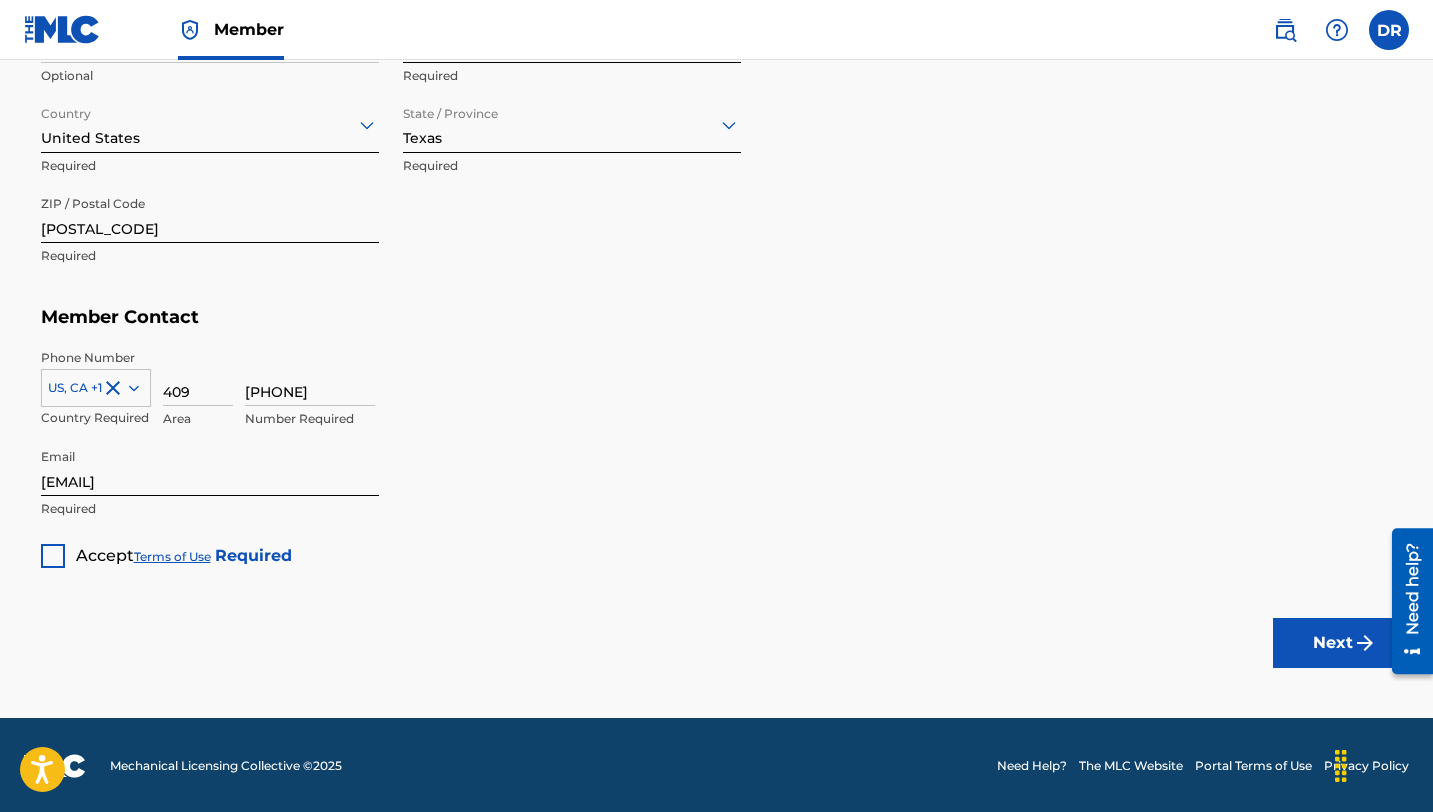 scroll, scrollTop: 1139, scrollLeft: 0, axis: vertical 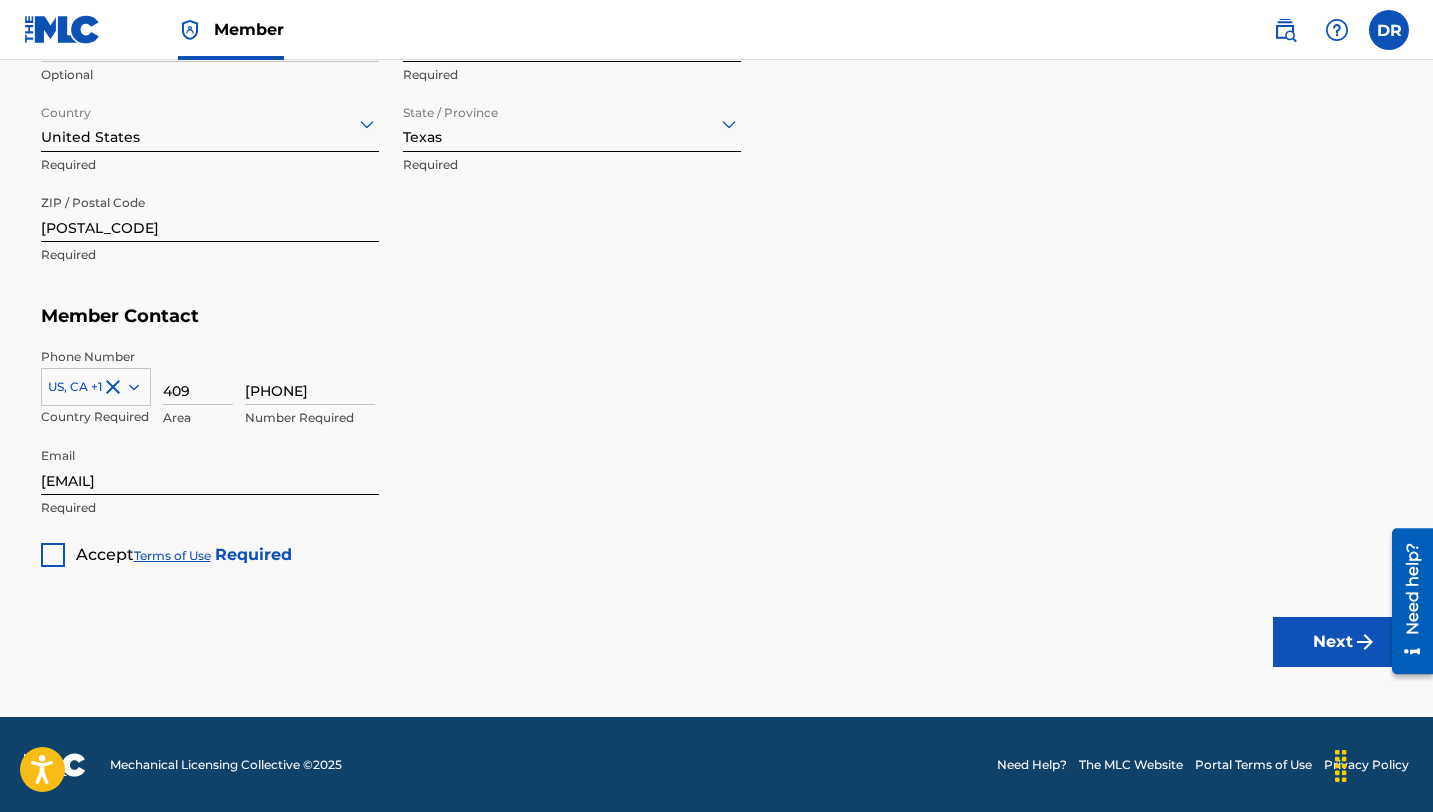 click at bounding box center [53, 555] 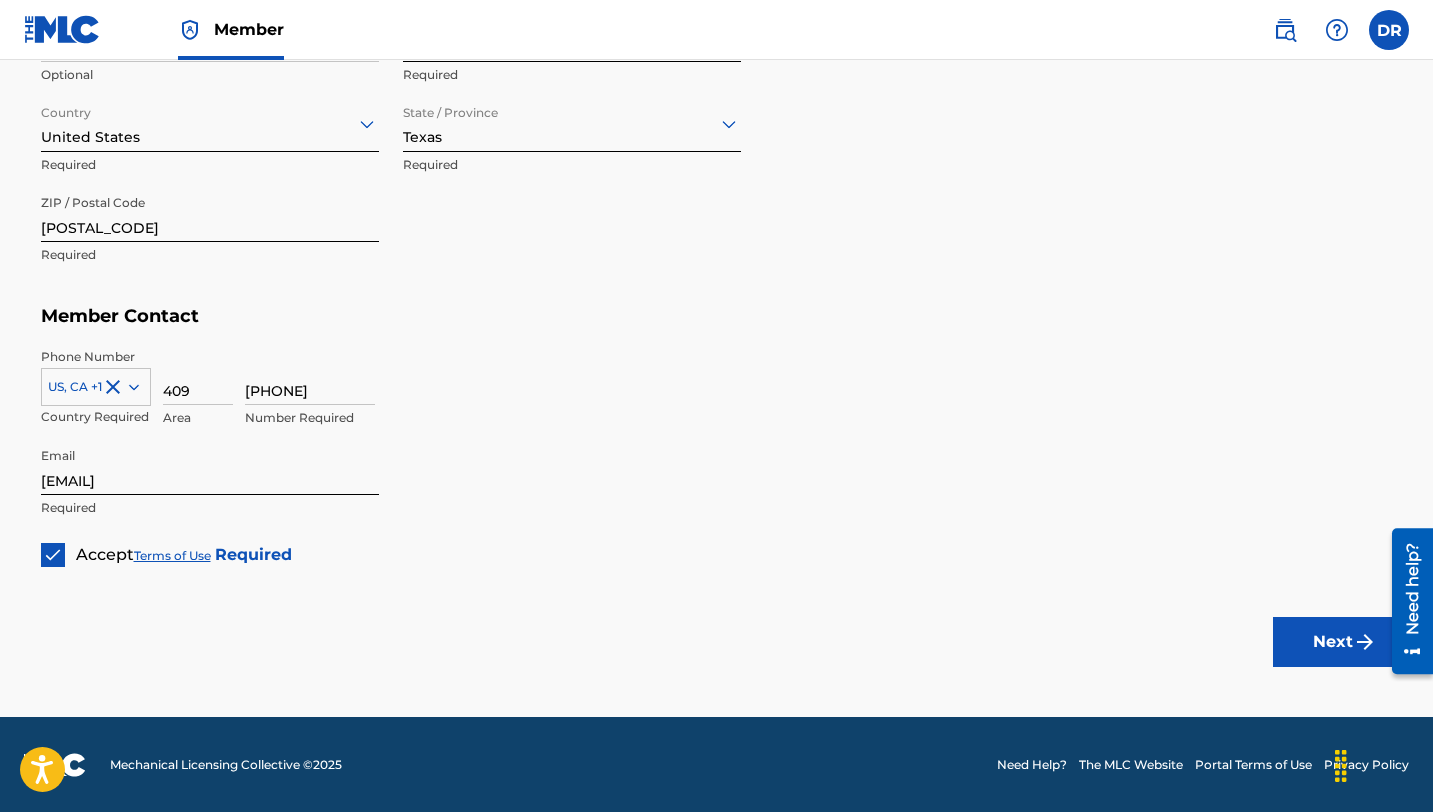 click on "Create a Member If you are a self-administered songwriter without a publisher through your PRO or legal publishing entity, we encourage you to create a publishing name. This helps to differentiate your publisher from your songwriter name within work registrations through The MLC Portal. Examples of a publishing name: [FIRST] [LAST] Songs[FIRST] Publishing Member Type ? Self-Administered Songwriter Required Do you have a publisher, administrator, CMO, or digital distribution service collecting U.S. digital audio mechanical royalties on your behalf? ? No Required Member Name ? Member name [FIRST] [LAST] Required Identifiers ? Publisher Account Number ? Optional IPI Number ? [NUMBER] Optional ISNI Optional Member Address ? Use my existing user account details Street Address [NUMBER] [STREET] Required Unit Number Optional Attention Optional City / Town [CITY] Required Country United States Required State / Province [STATE] Required ZIP / Postal Code [POSTAL_CODE] Required Member Contact Phone Number [PHONE]" at bounding box center [716, -181] 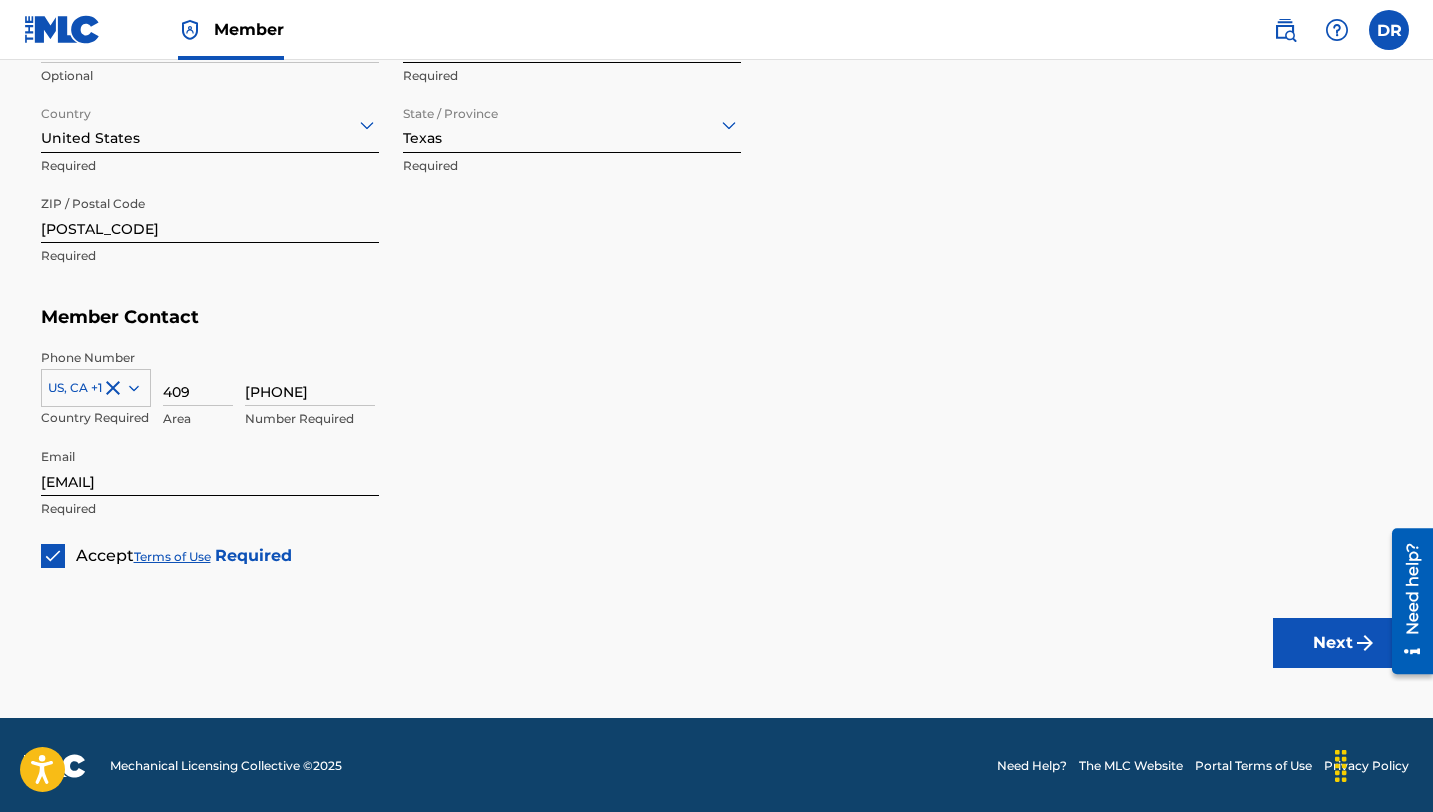scroll, scrollTop: 1139, scrollLeft: 0, axis: vertical 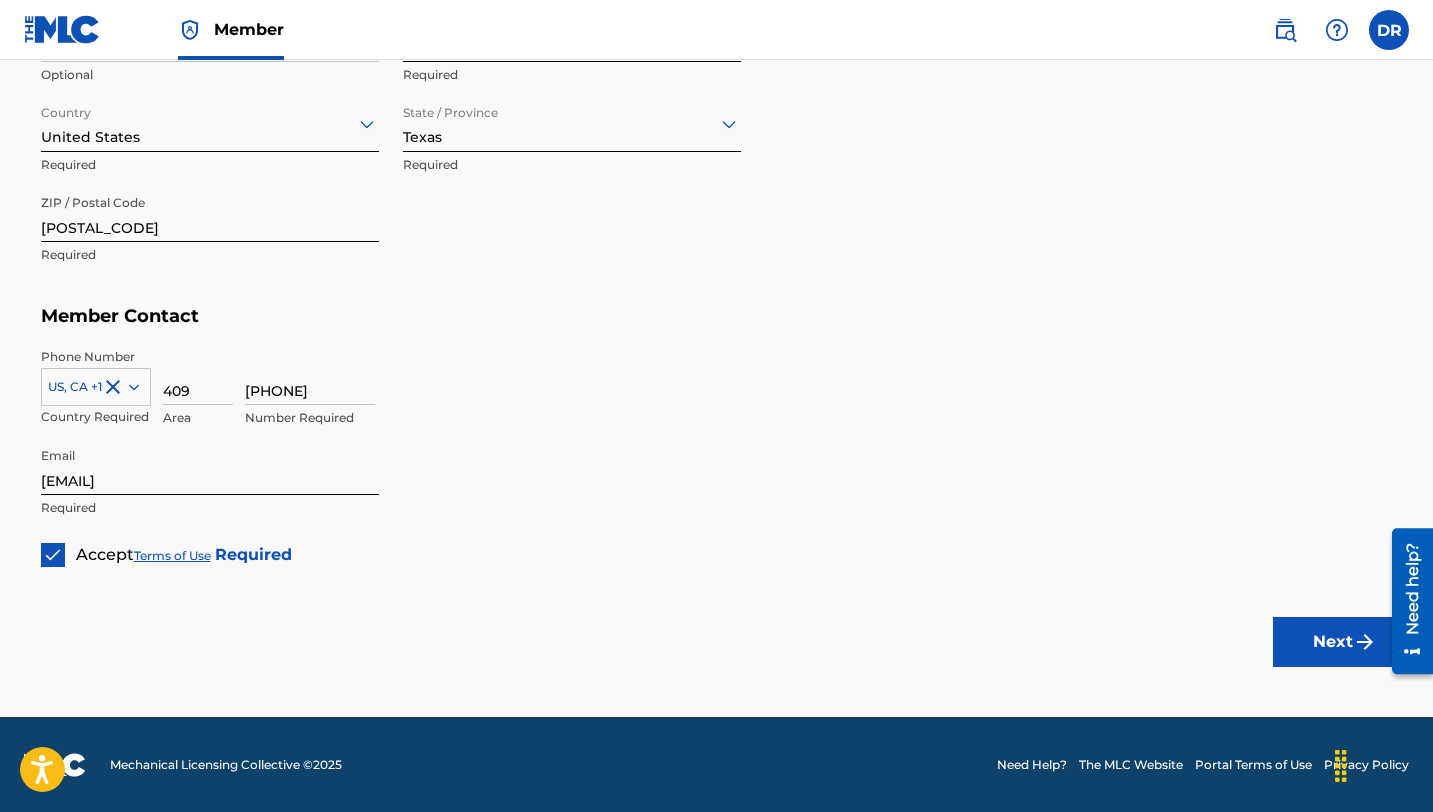 click at bounding box center [1365, 642] 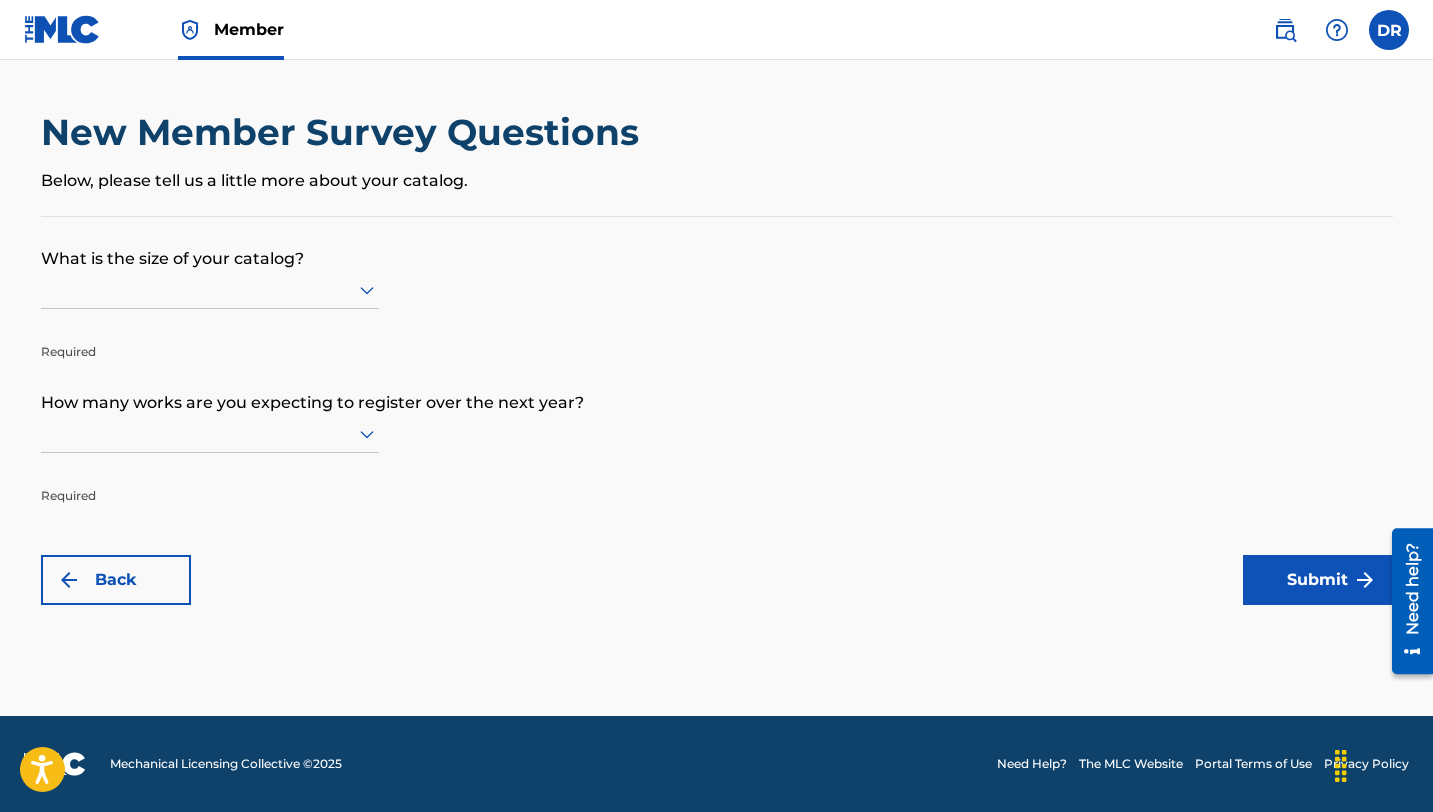 click 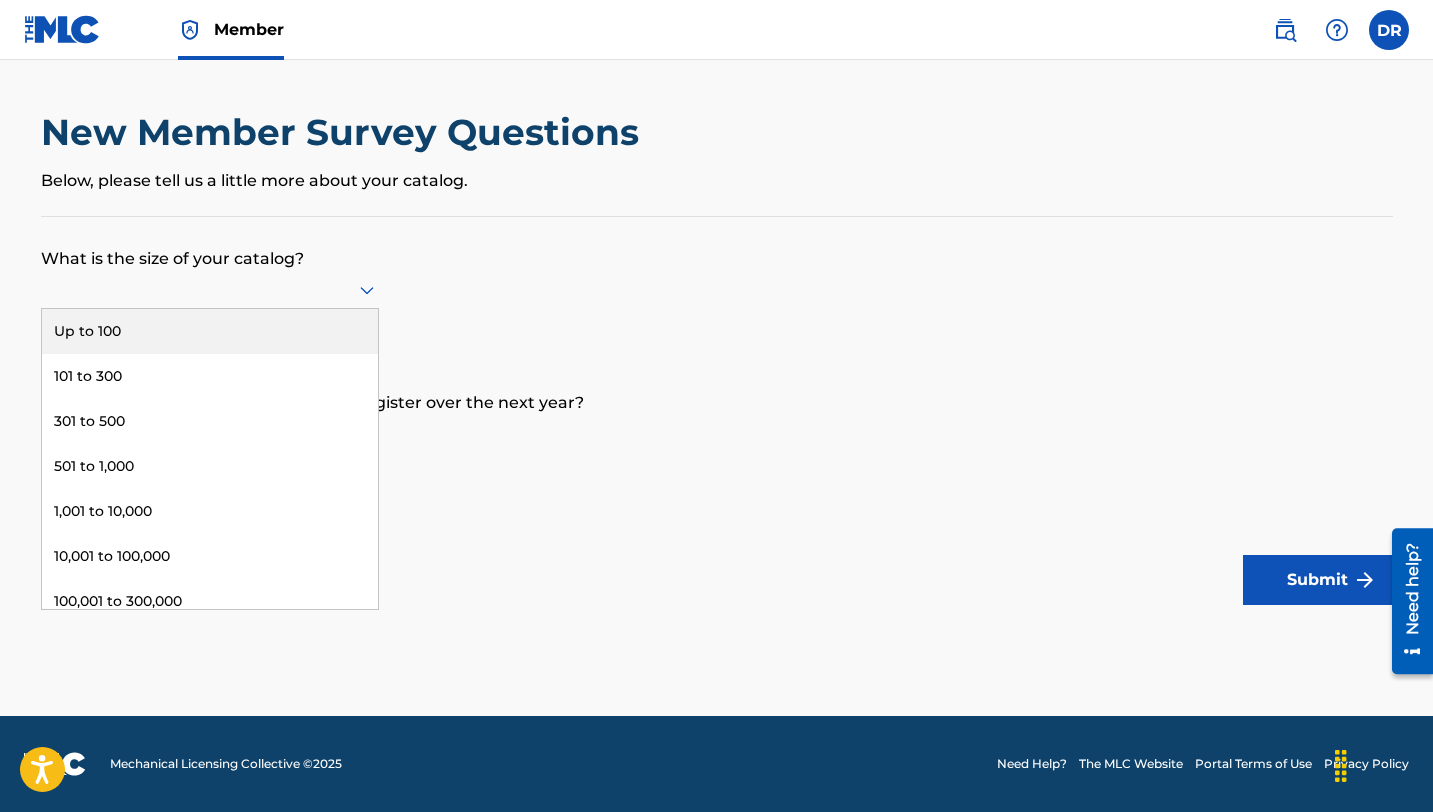 click on "Up to 100" at bounding box center [210, 331] 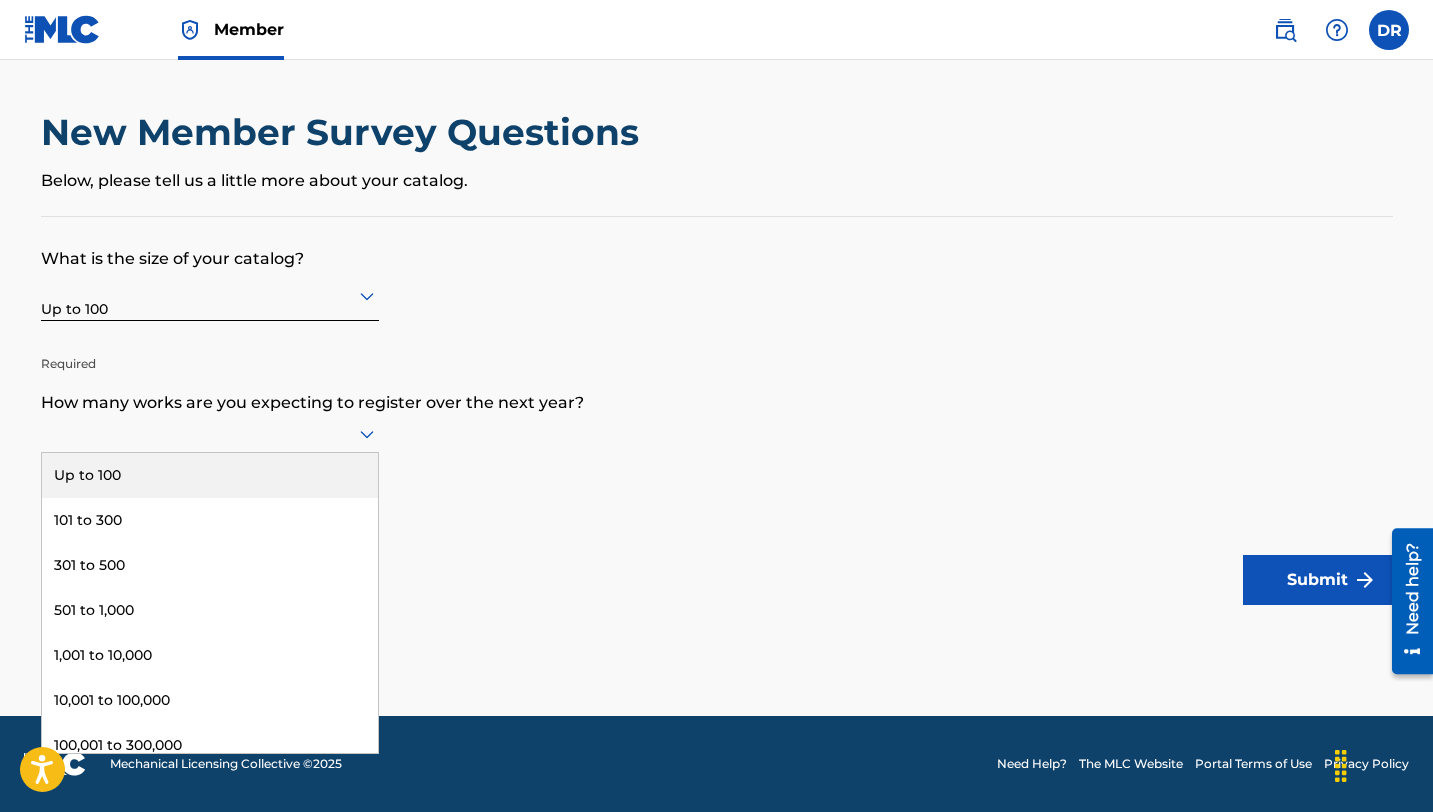 click at bounding box center (210, 433) 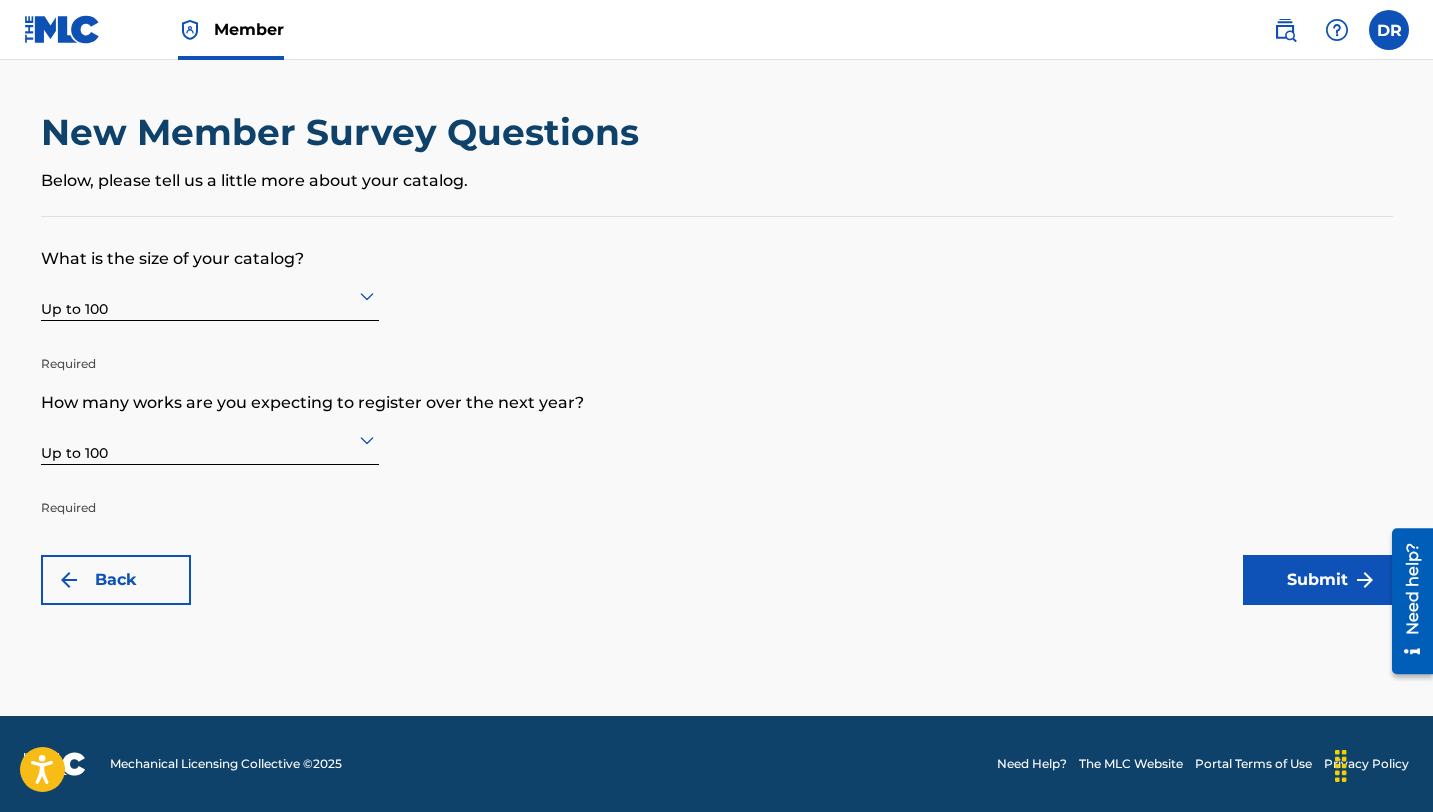 click on "Submit" at bounding box center [1318, 580] 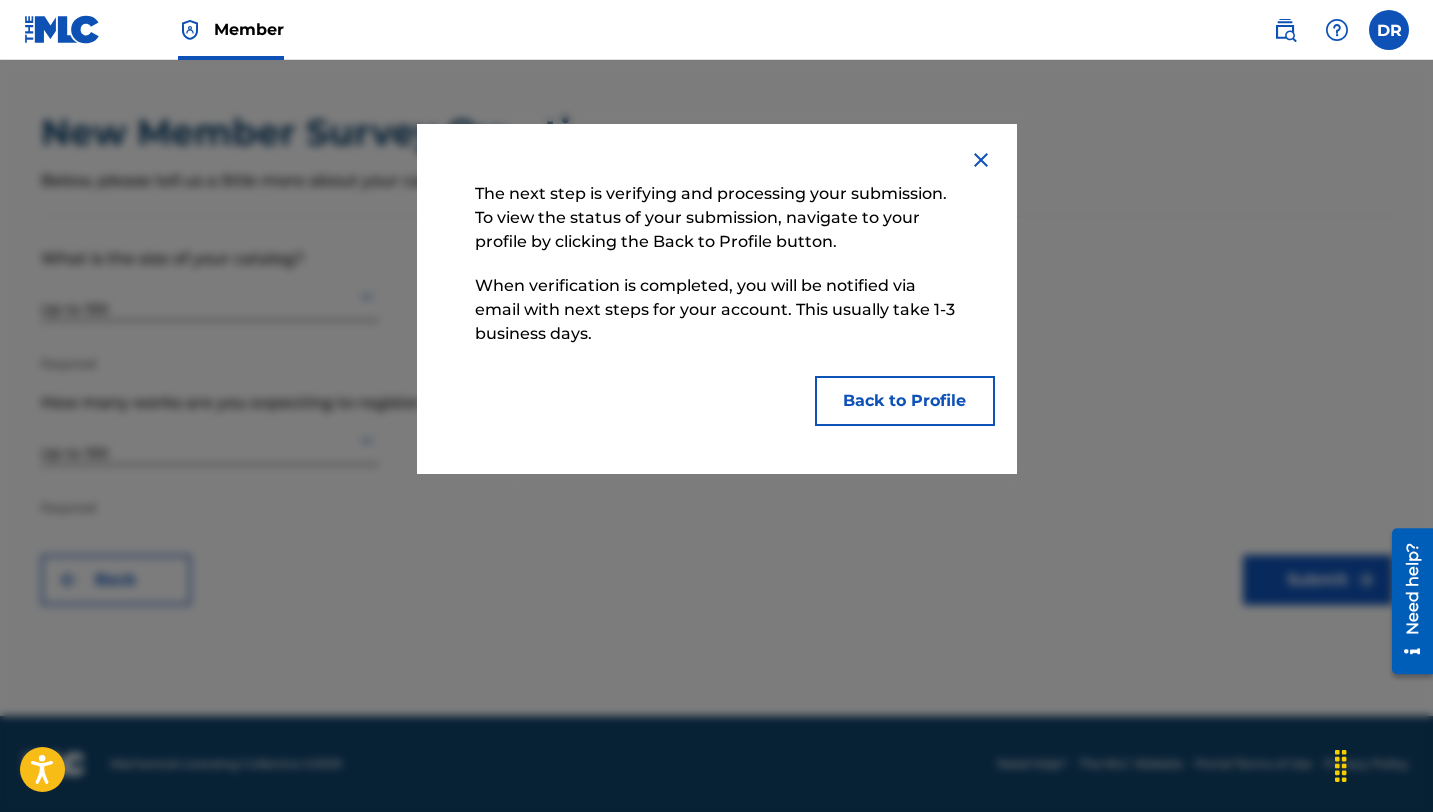 click on "Back to Profile" at bounding box center (905, 401) 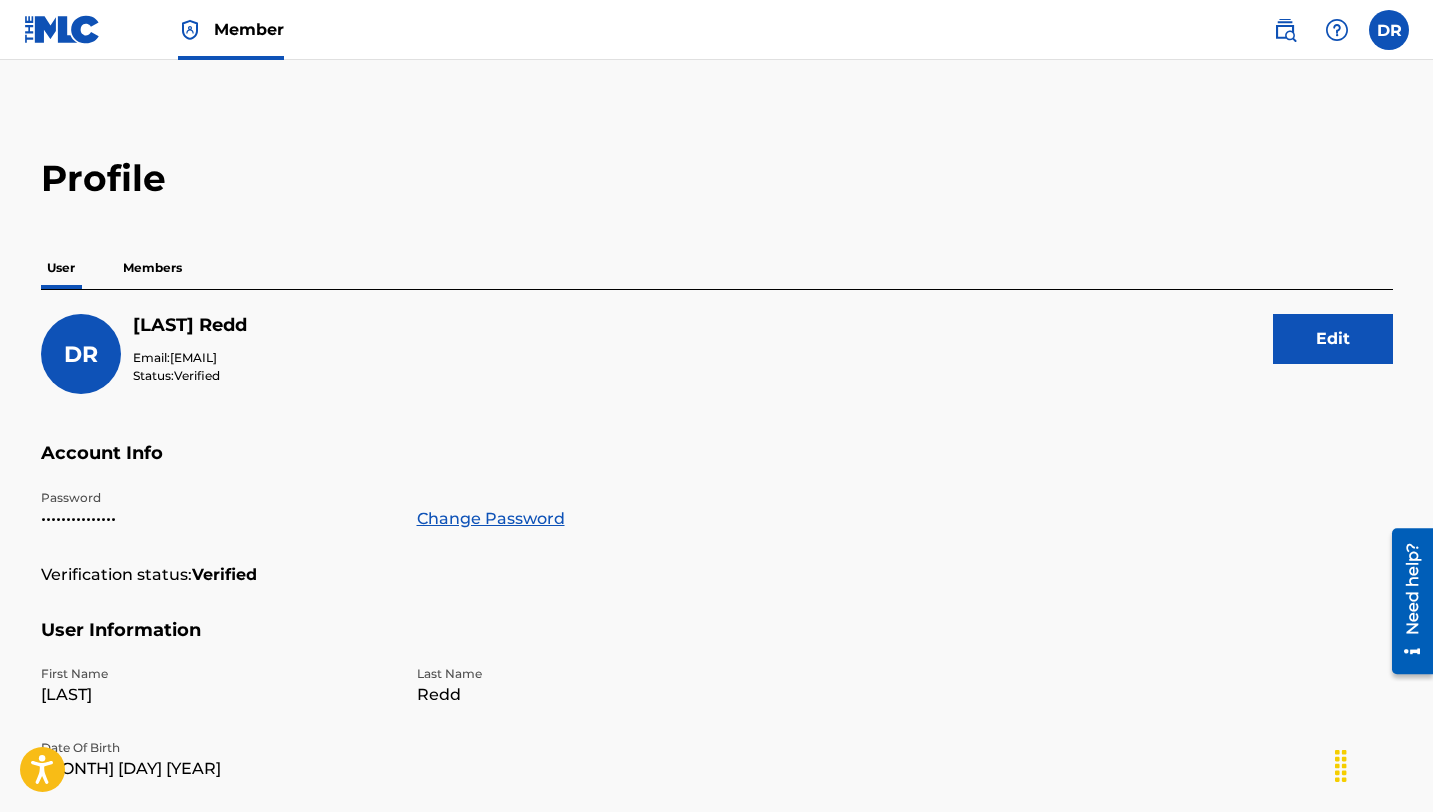 click at bounding box center (62, 29) 